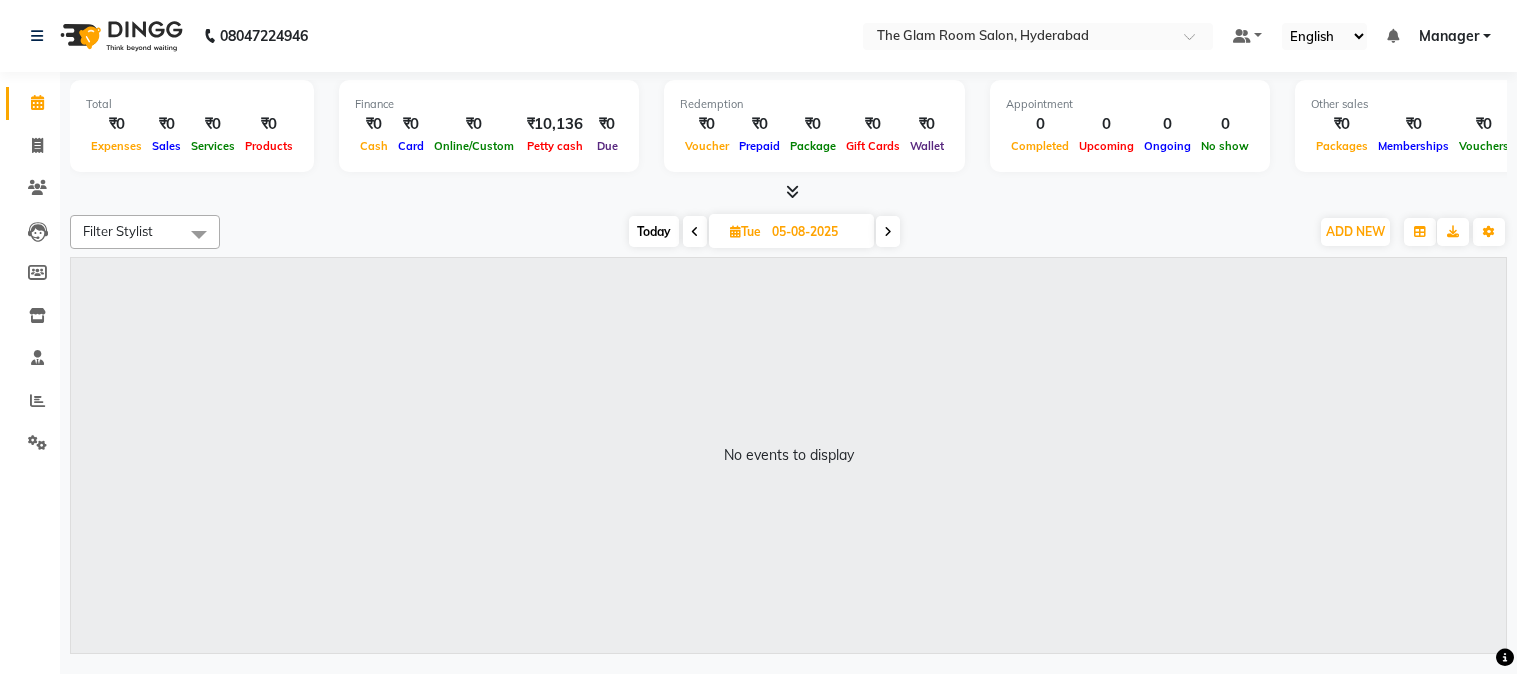 scroll, scrollTop: 0, scrollLeft: 0, axis: both 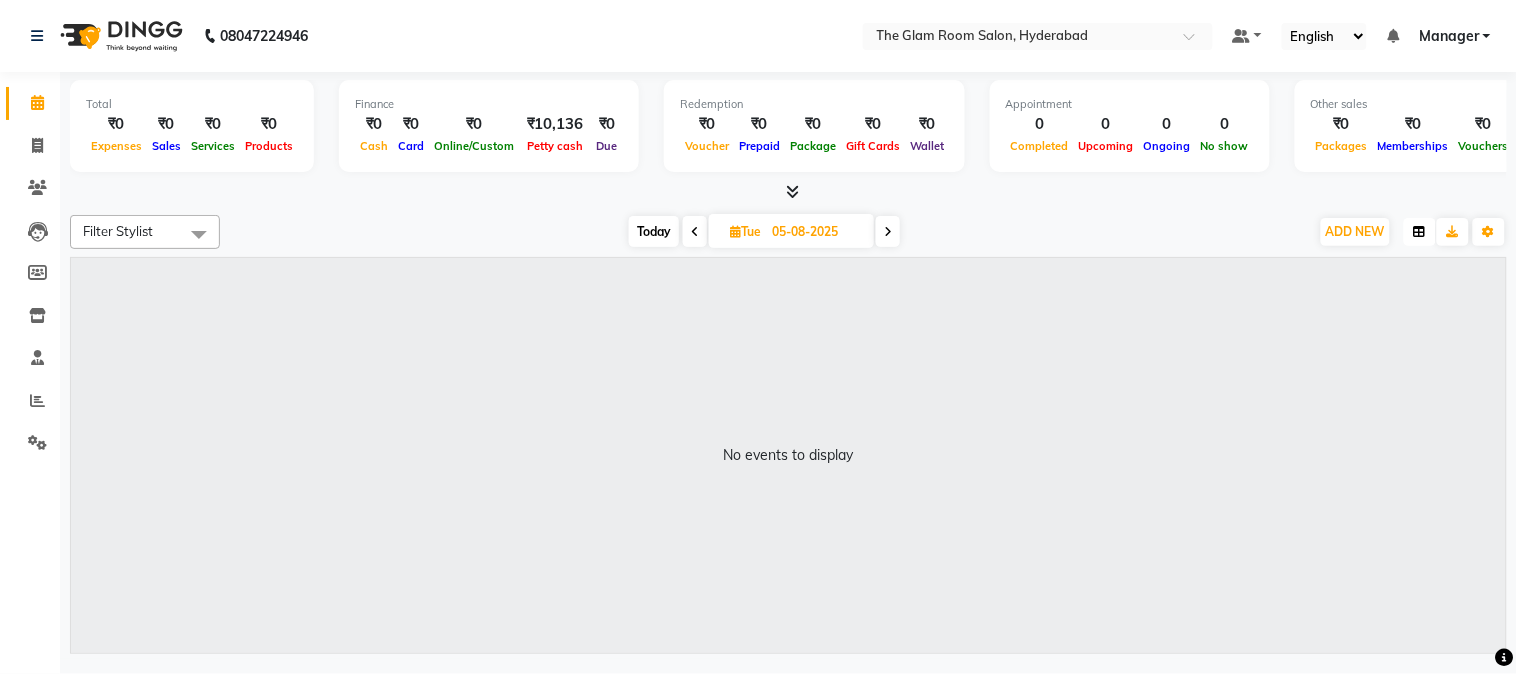click at bounding box center [1420, 232] 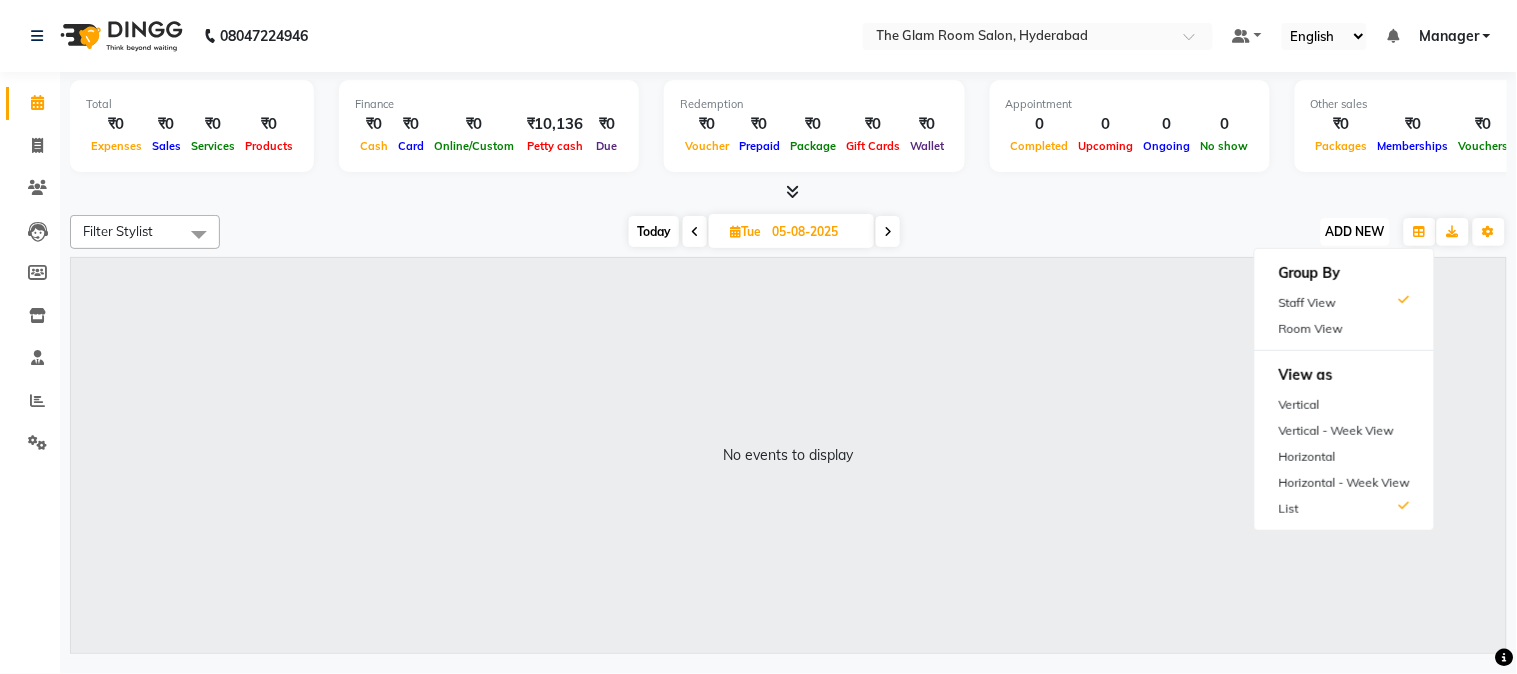 click on "ADD NEW" at bounding box center (1355, 231) 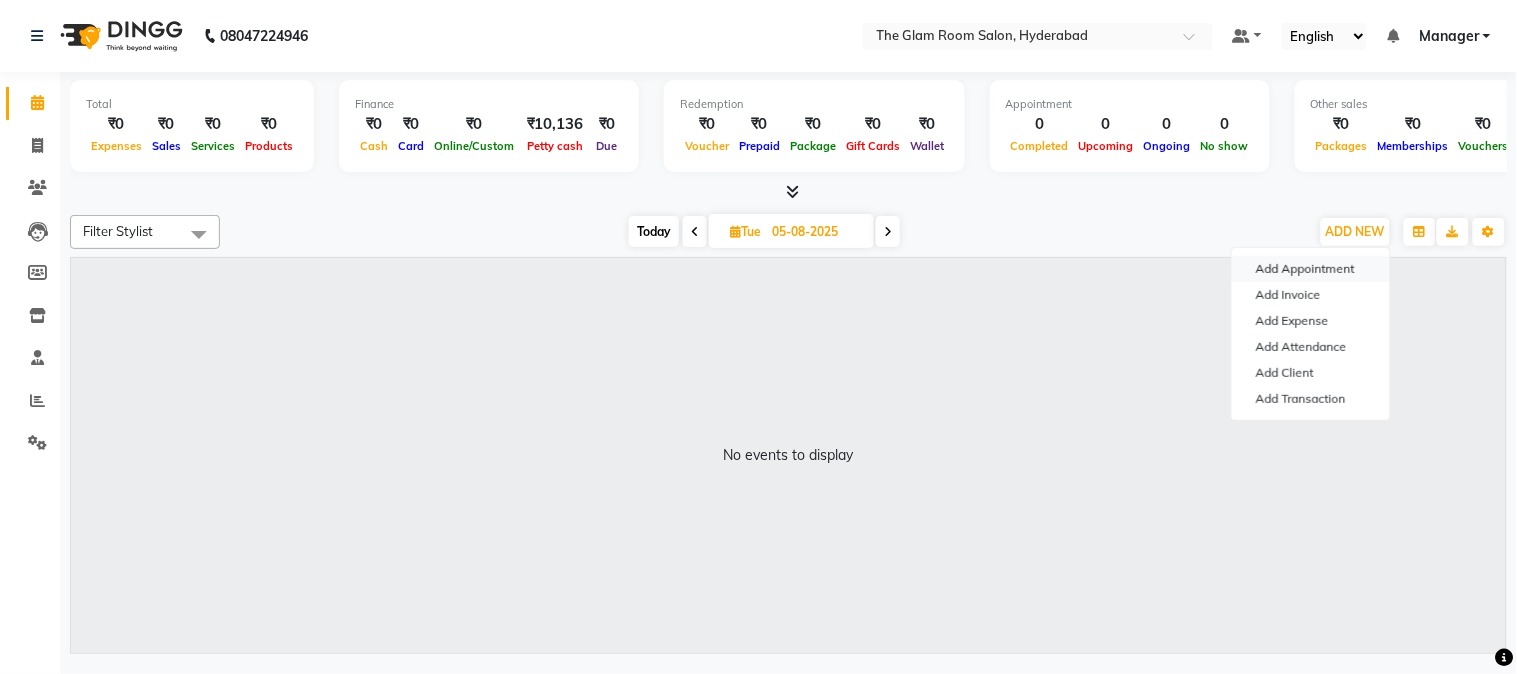 click on "Add Appointment" at bounding box center (1311, 269) 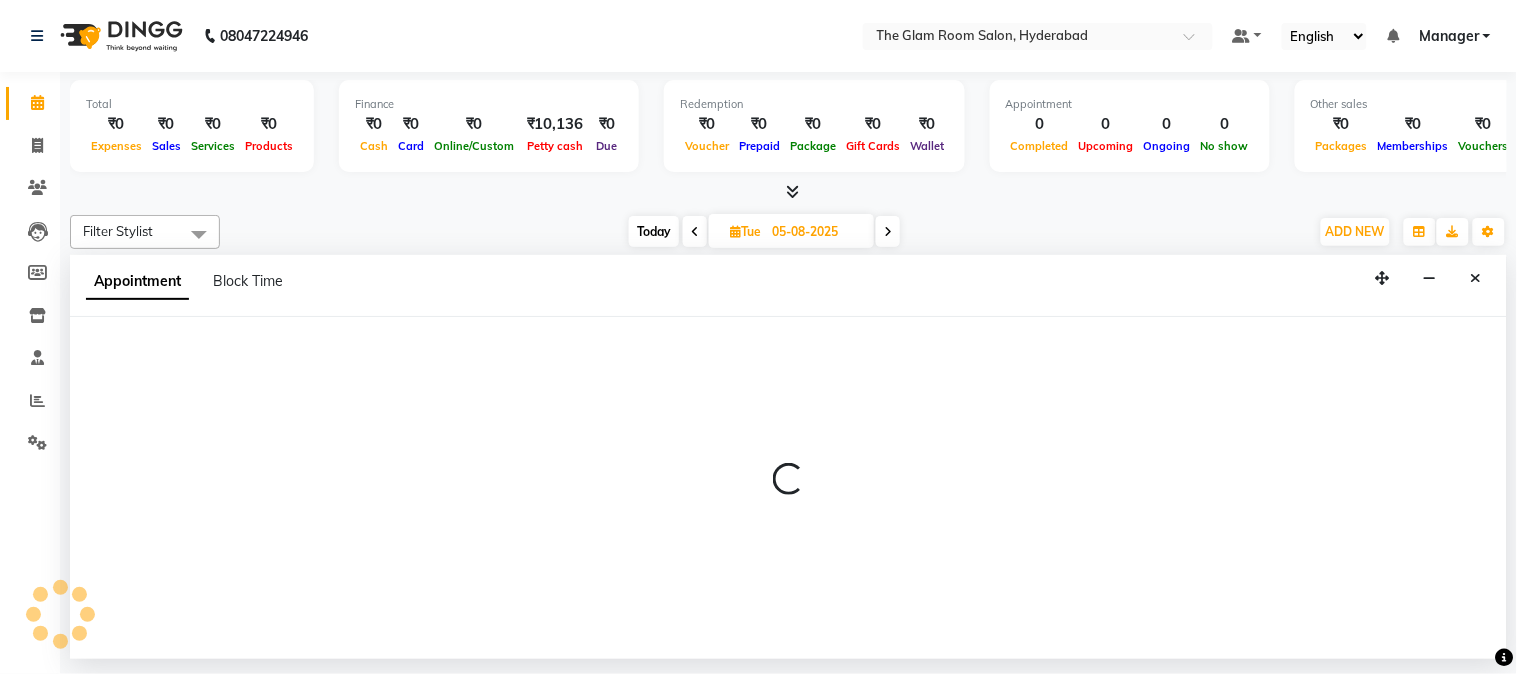 select on "540" 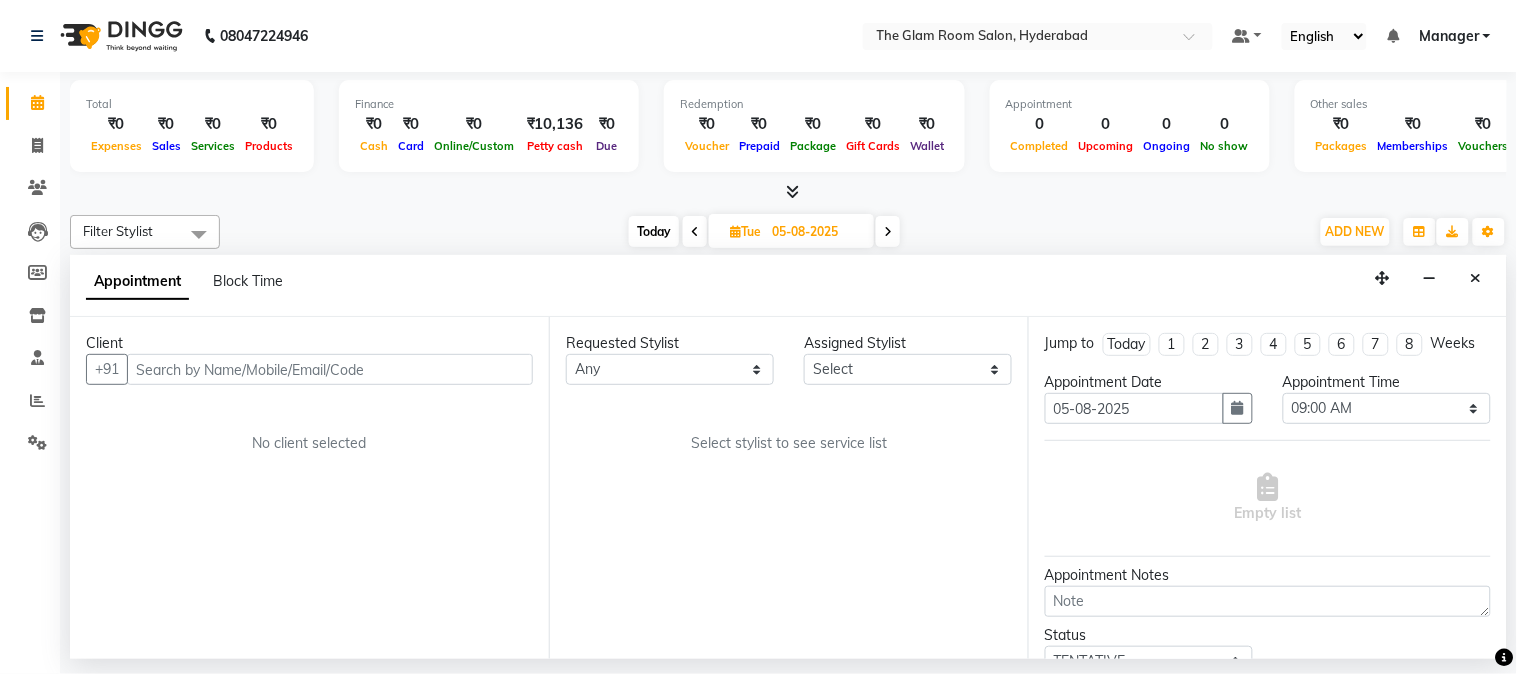 click at bounding box center [330, 369] 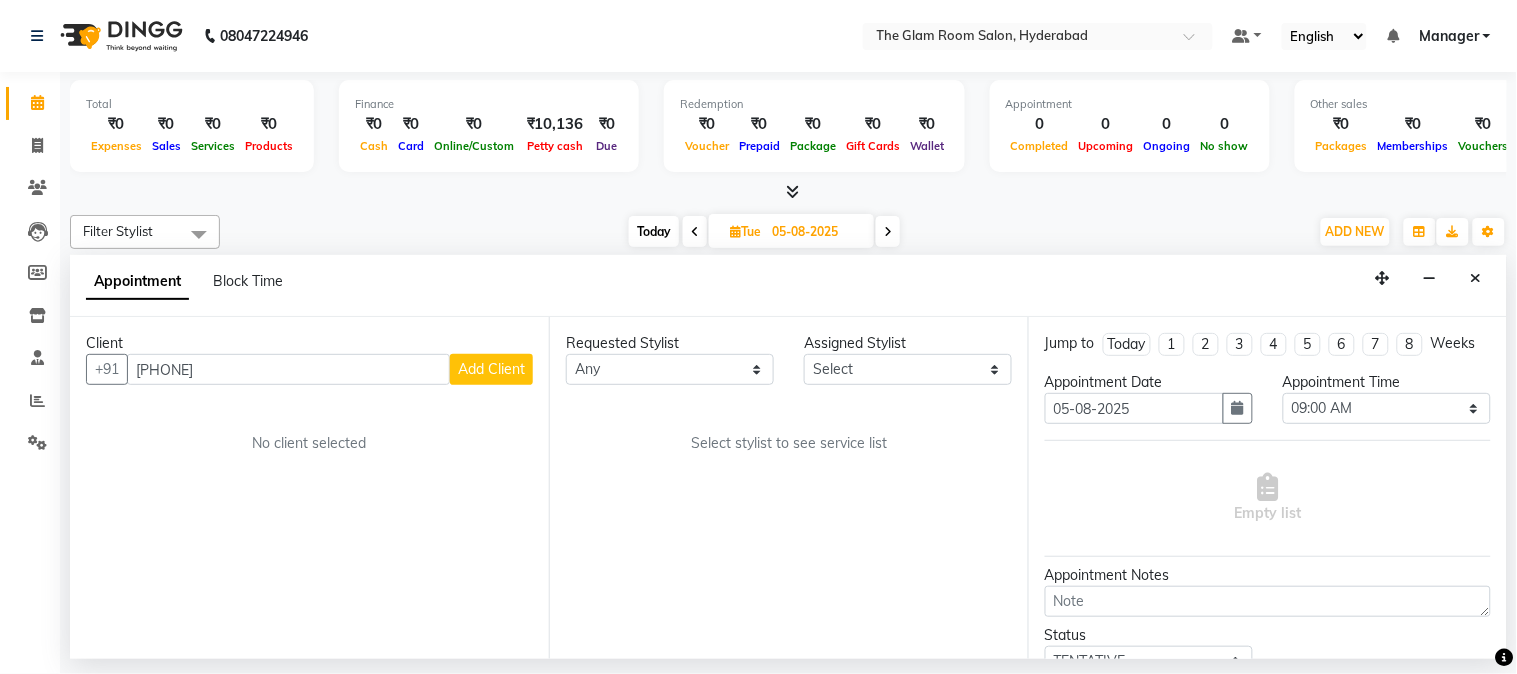 type on "[PHONE]" 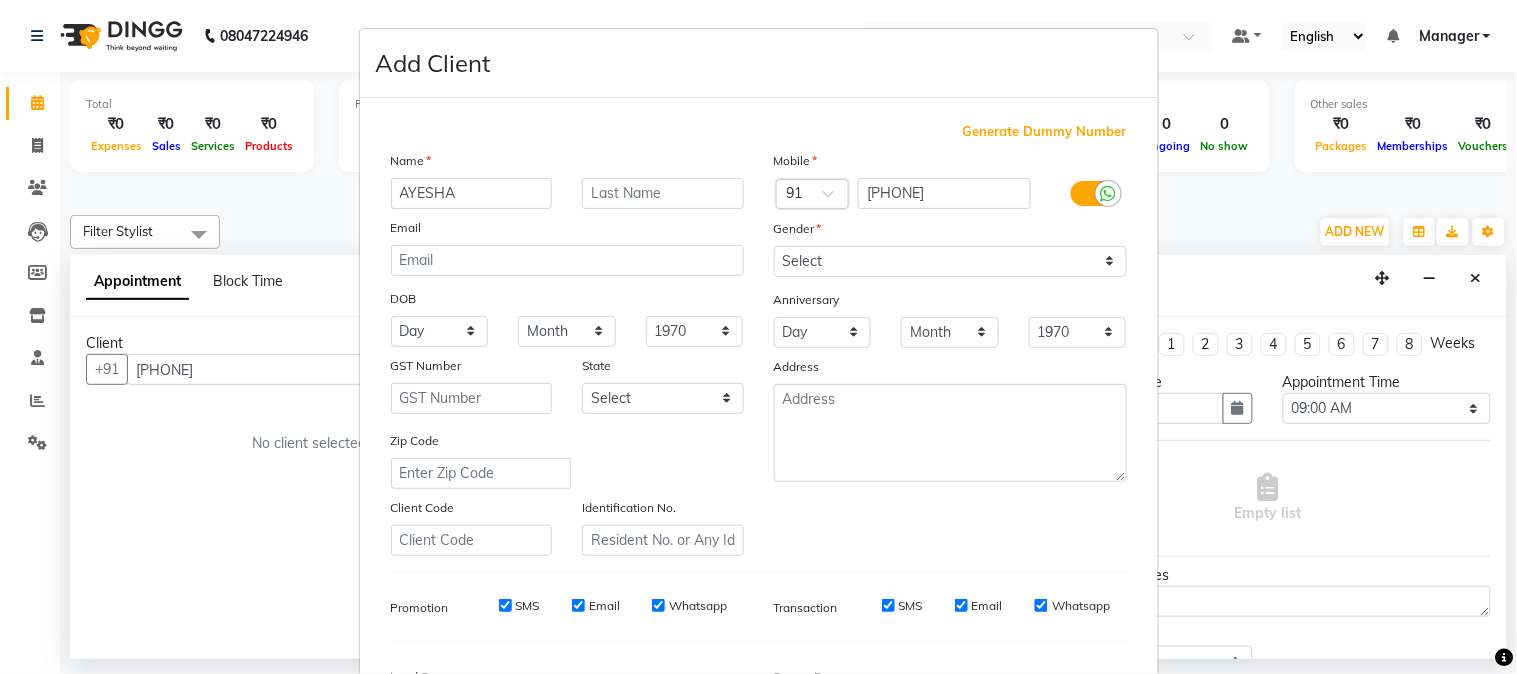 type on "AYESHA" 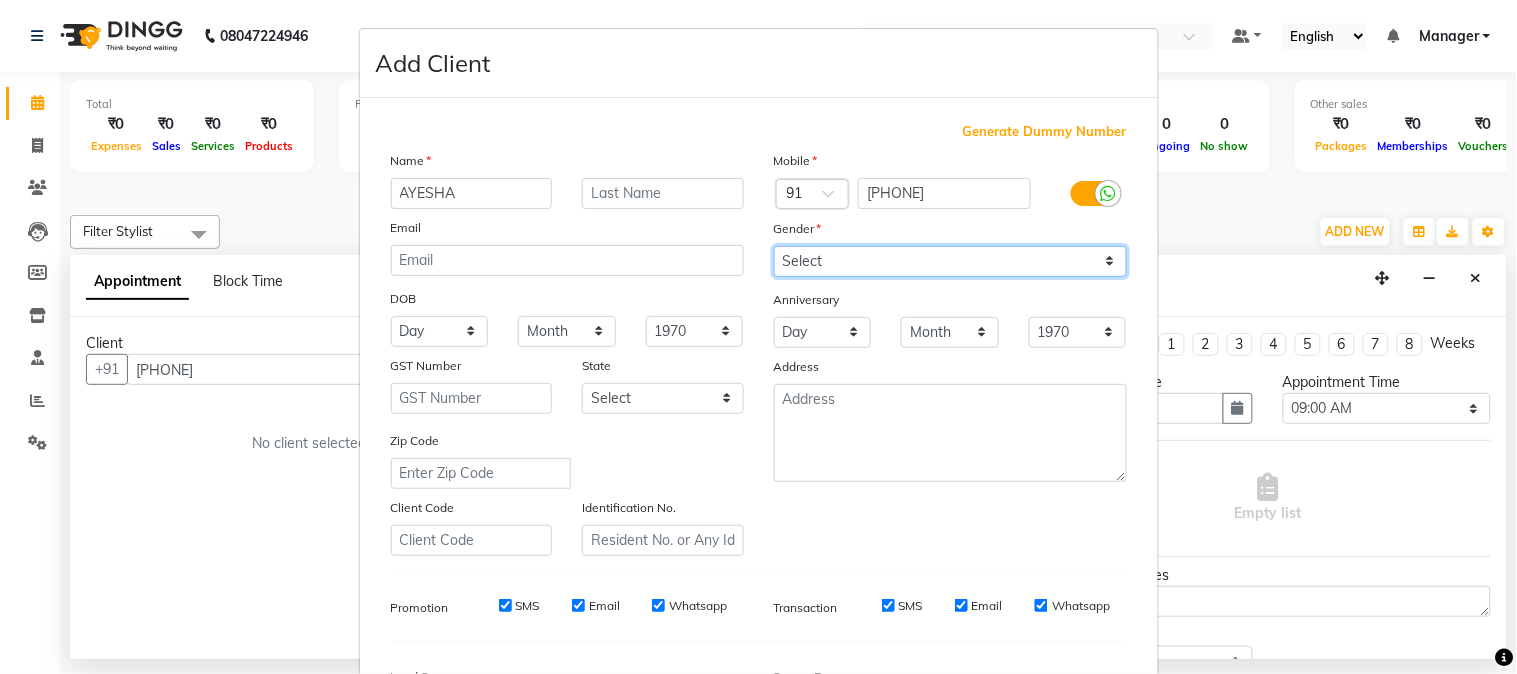 click on "Select Male Female Other Prefer Not To Say" at bounding box center [950, 261] 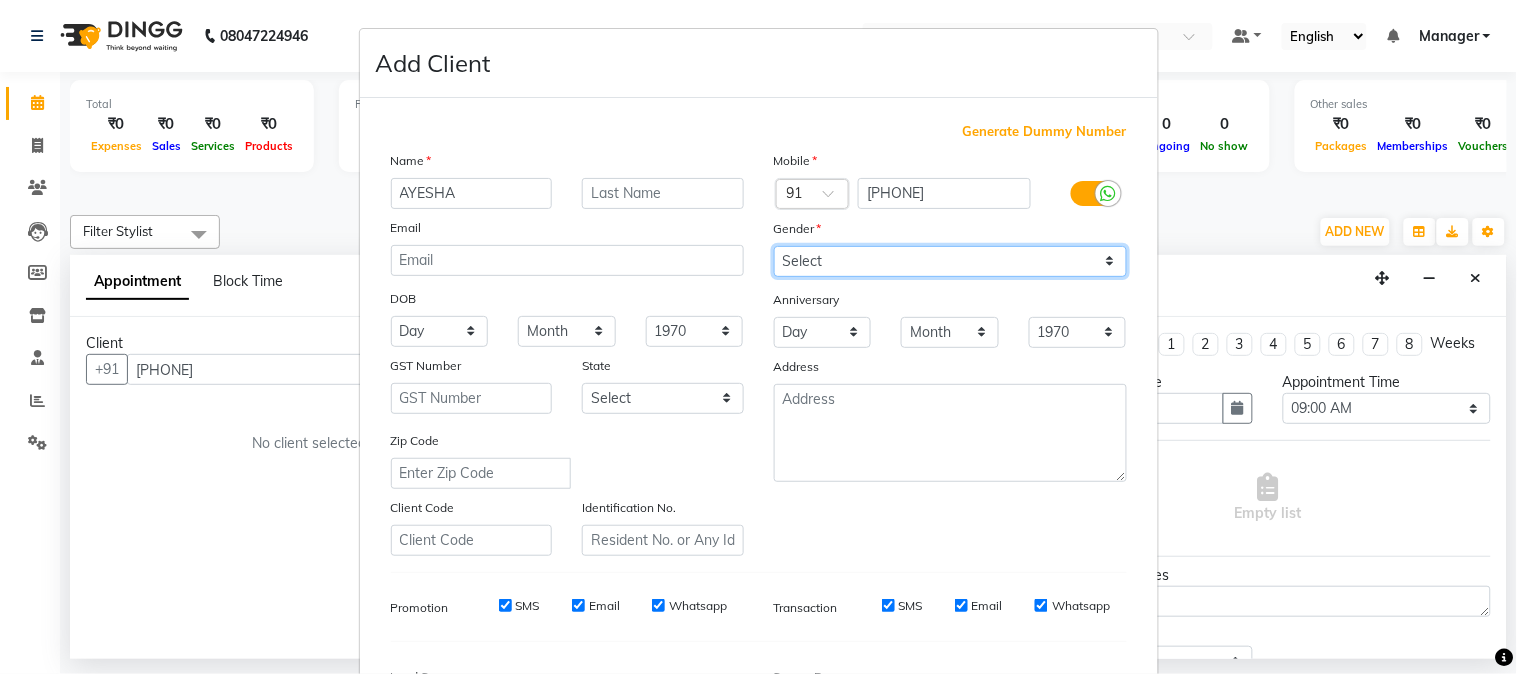 select on "female" 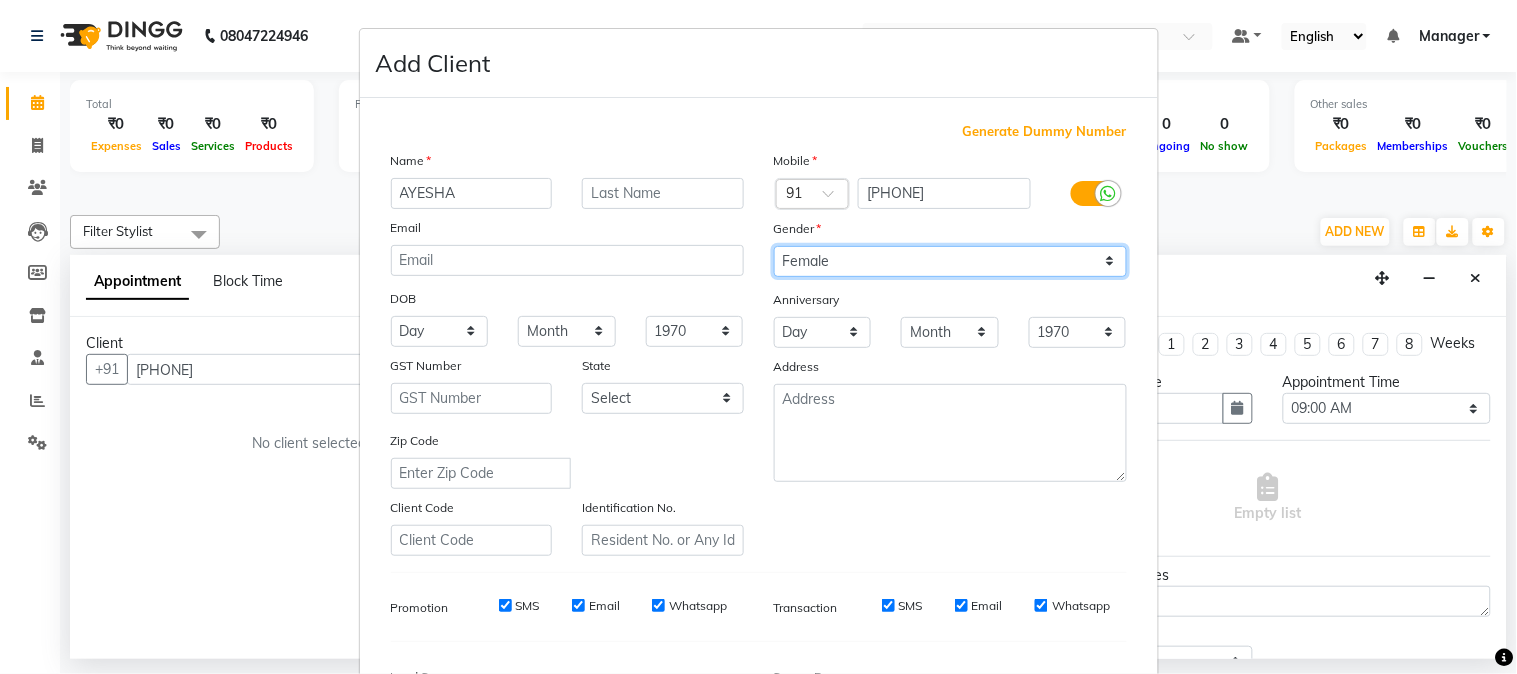 click on "Select Male Female Other Prefer Not To Say" at bounding box center [950, 261] 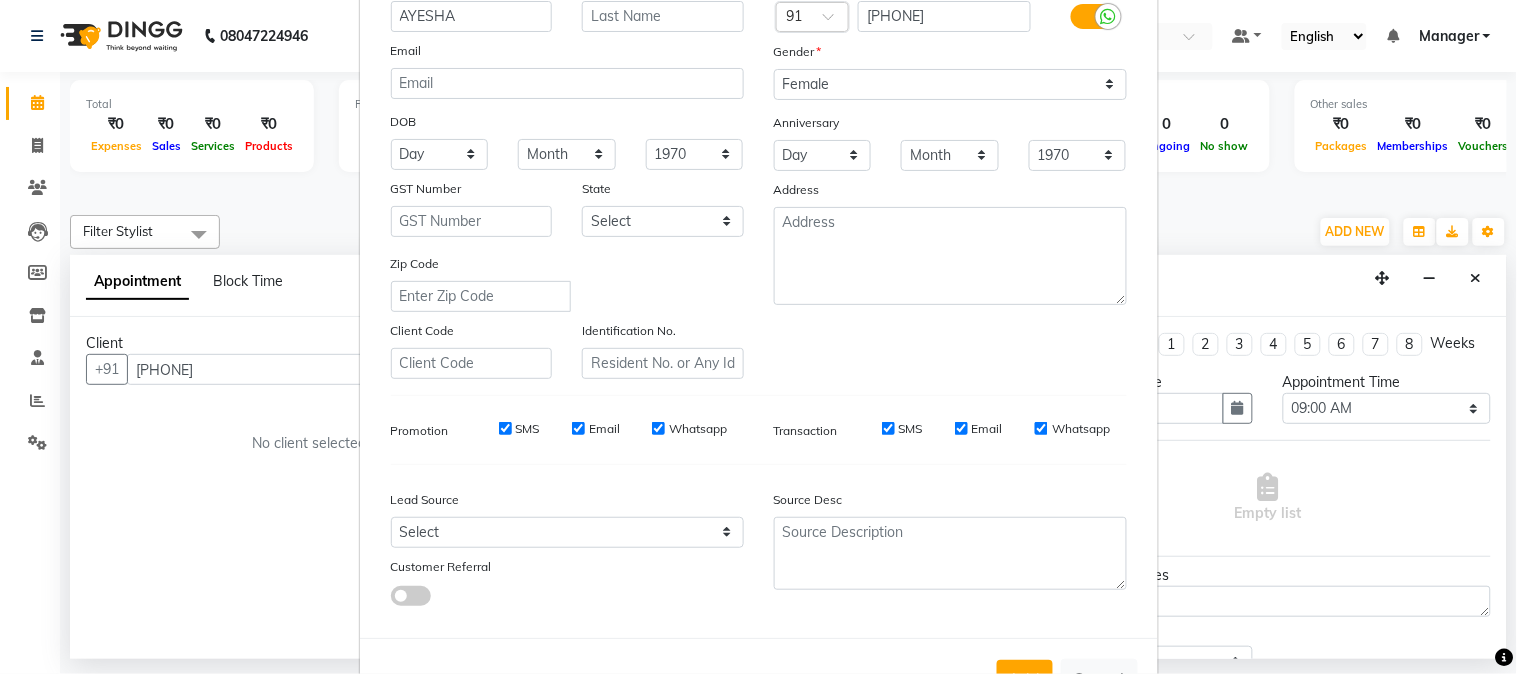 scroll, scrollTop: 250, scrollLeft: 0, axis: vertical 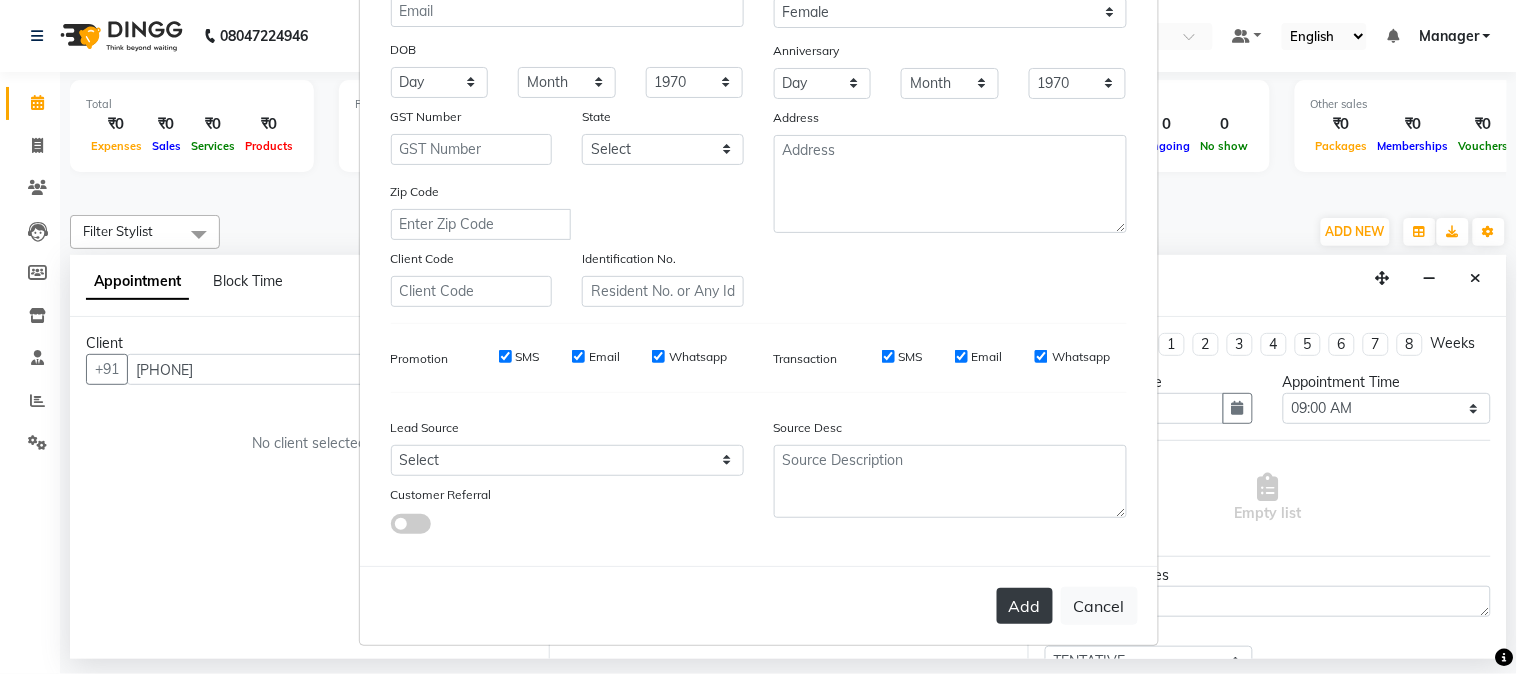 click on "Add" at bounding box center [1025, 606] 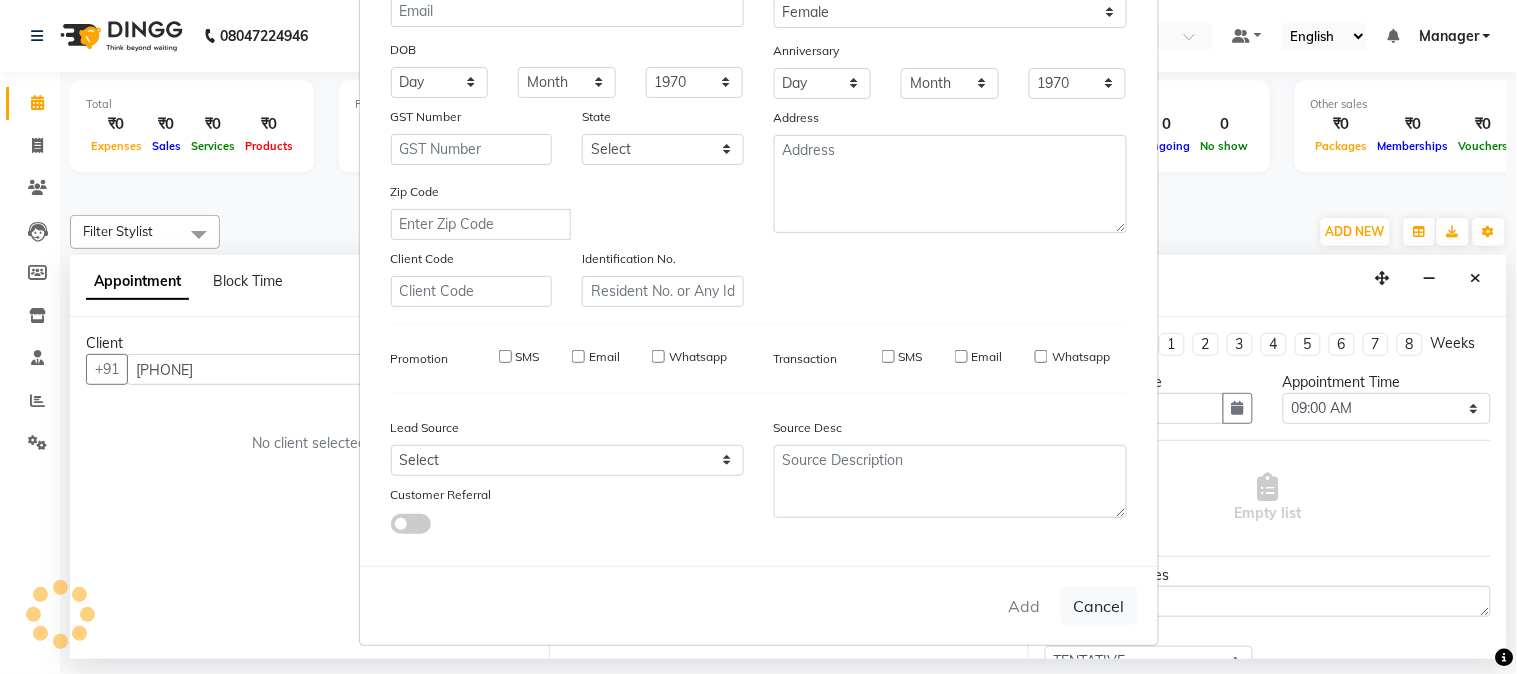 type 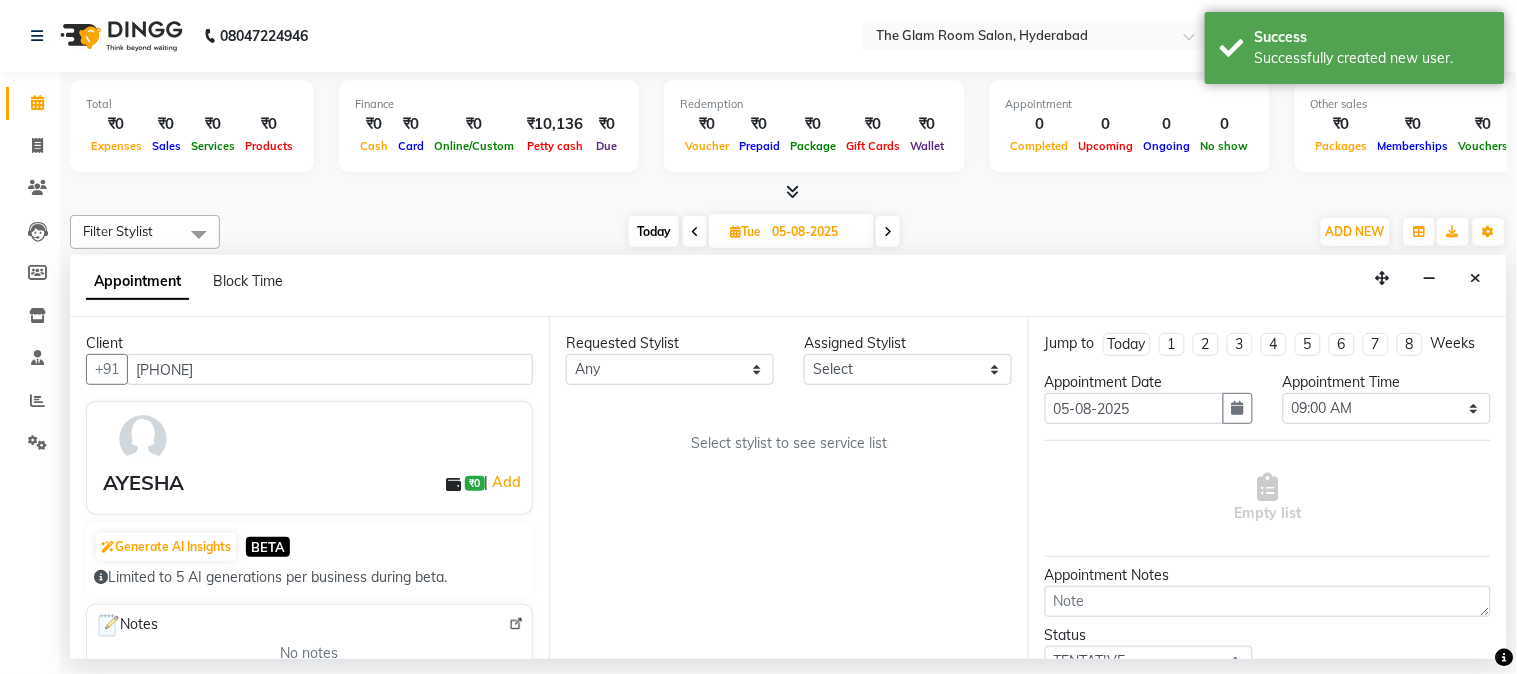 click at bounding box center [1505, 657] 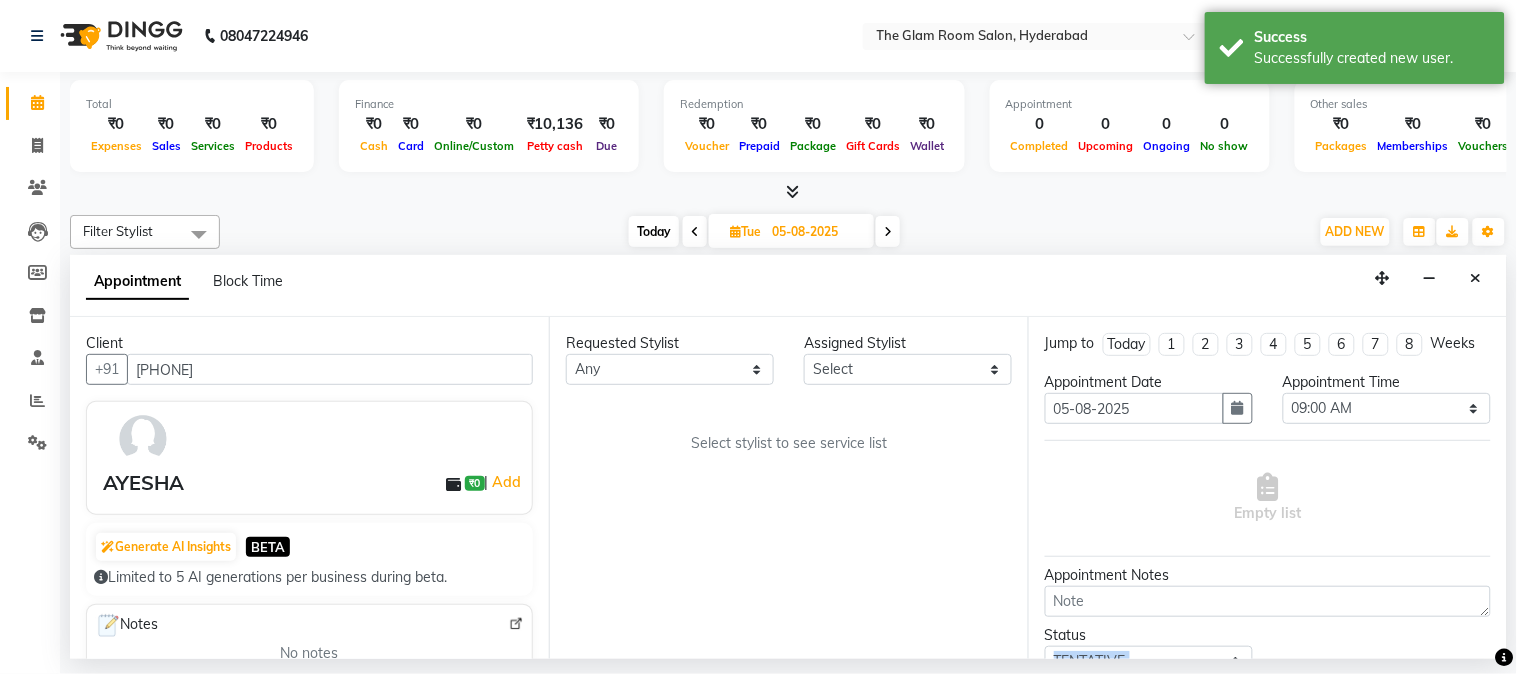 drag, startPoint x: 1502, startPoint y: 645, endPoint x: 1167, endPoint y: 638, distance: 335.07312 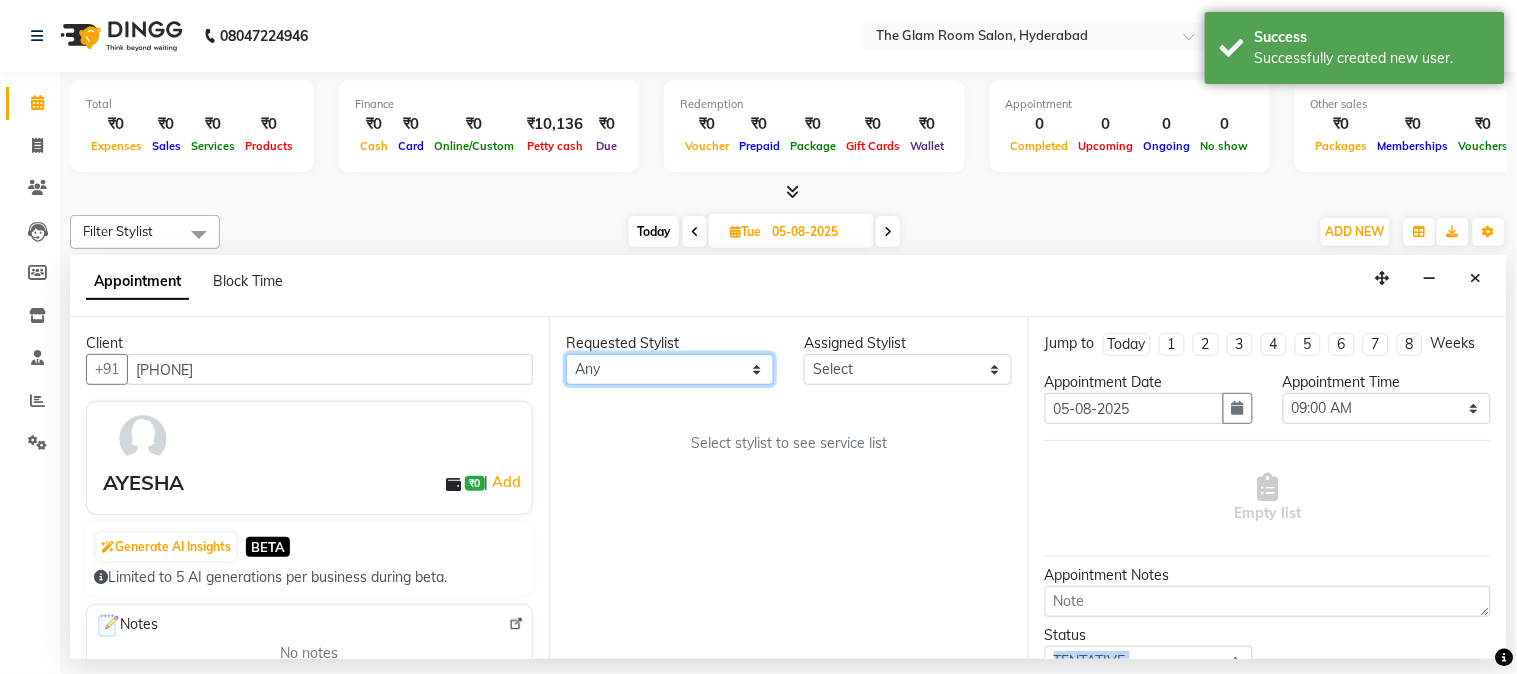 click on "Any FATHIMUNNISA samreen SUMIT SUNNY TANVEER VEMULA PRAVALIKA" at bounding box center (670, 369) 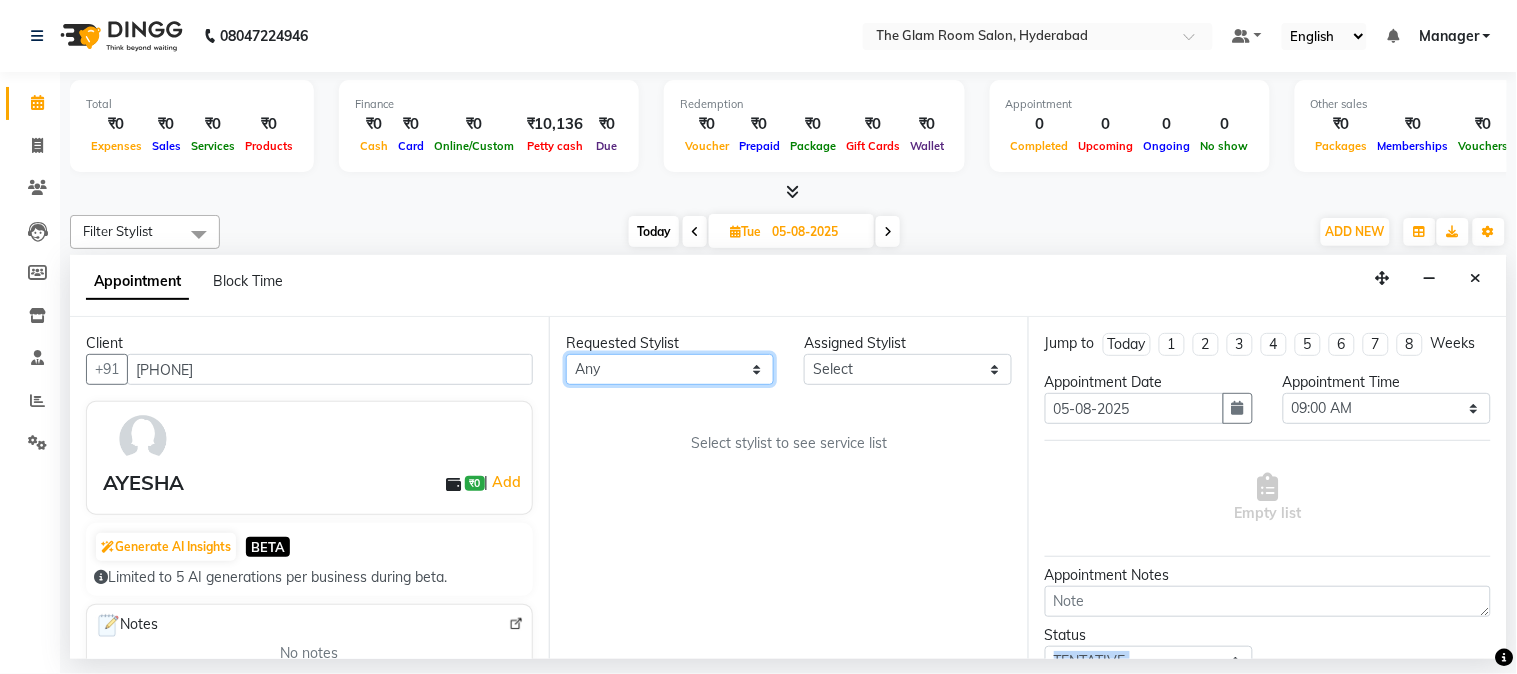 select on "66680" 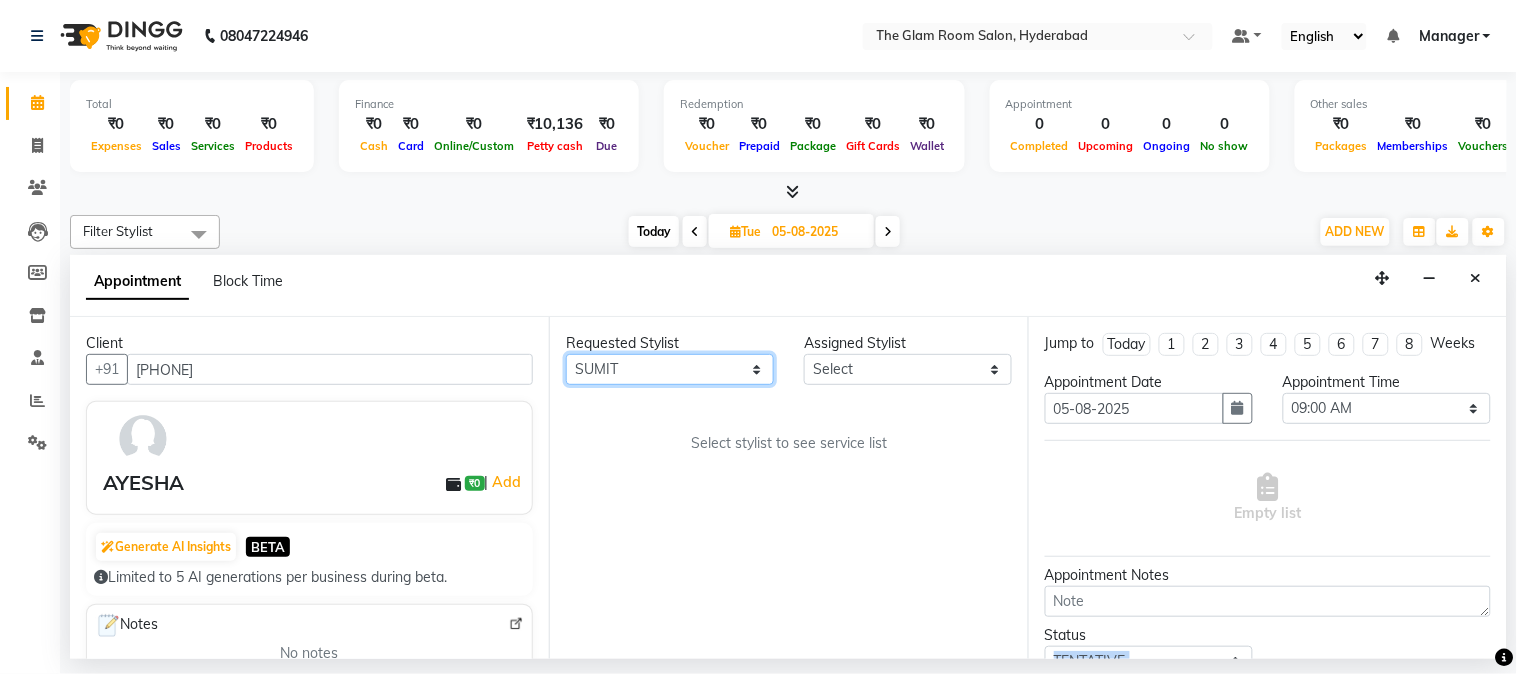 click on "Any FATHIMUNNISA samreen SUMIT SUNNY TANVEER VEMULA PRAVALIKA" at bounding box center (670, 369) 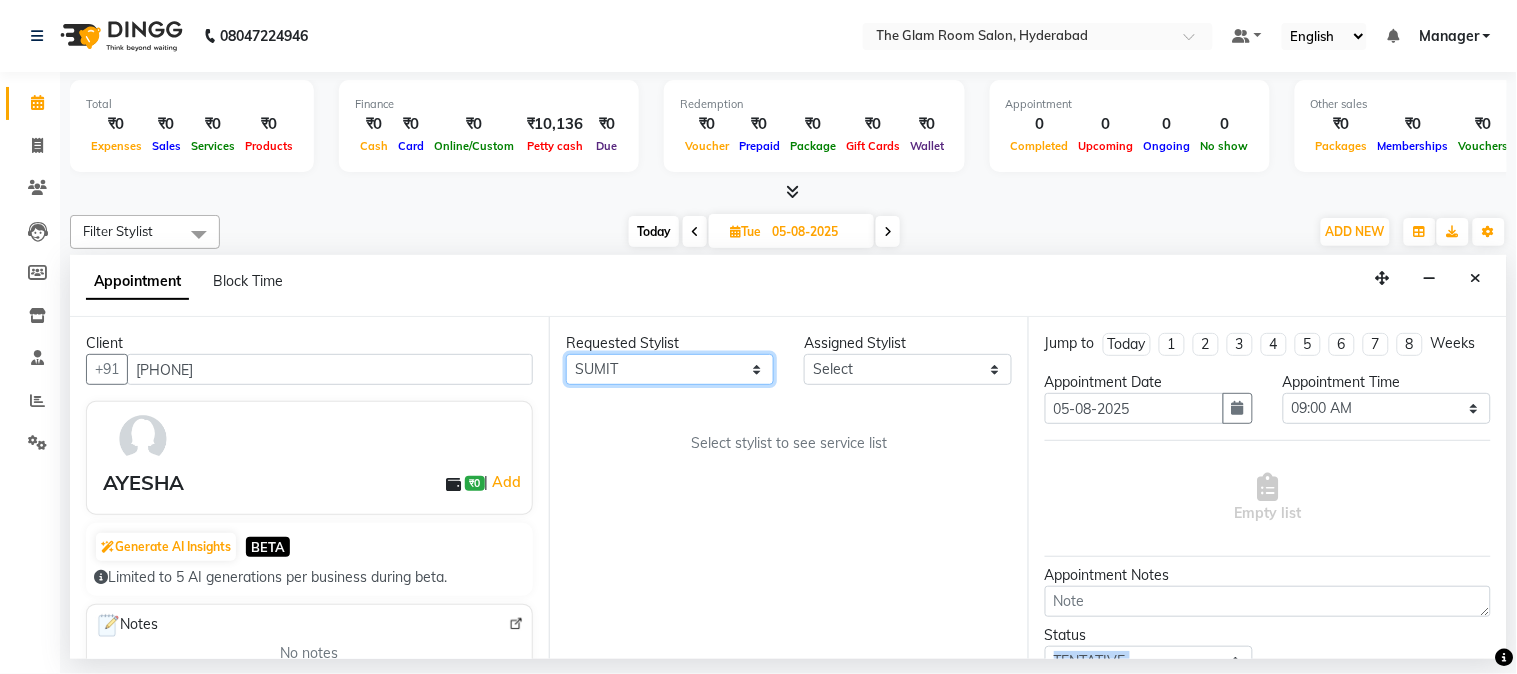 select on "66680" 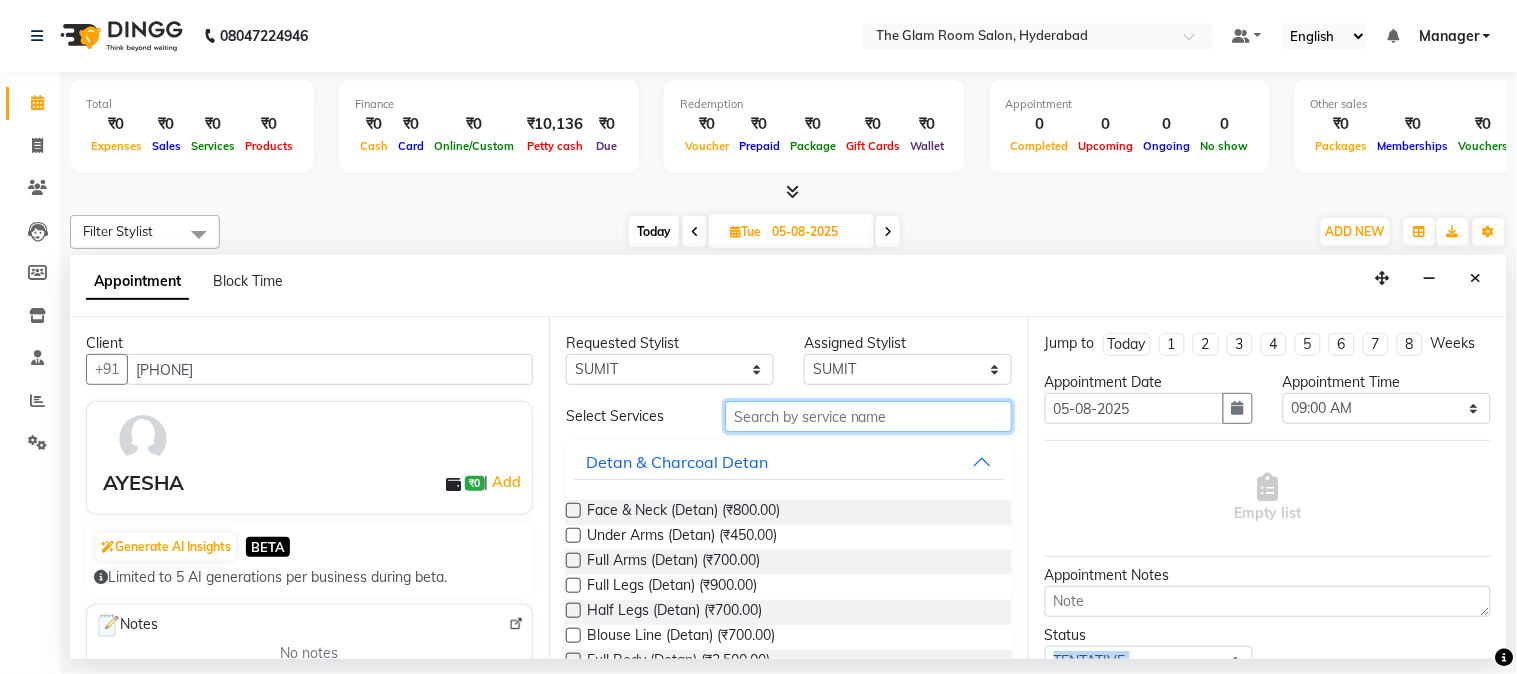 click at bounding box center [868, 416] 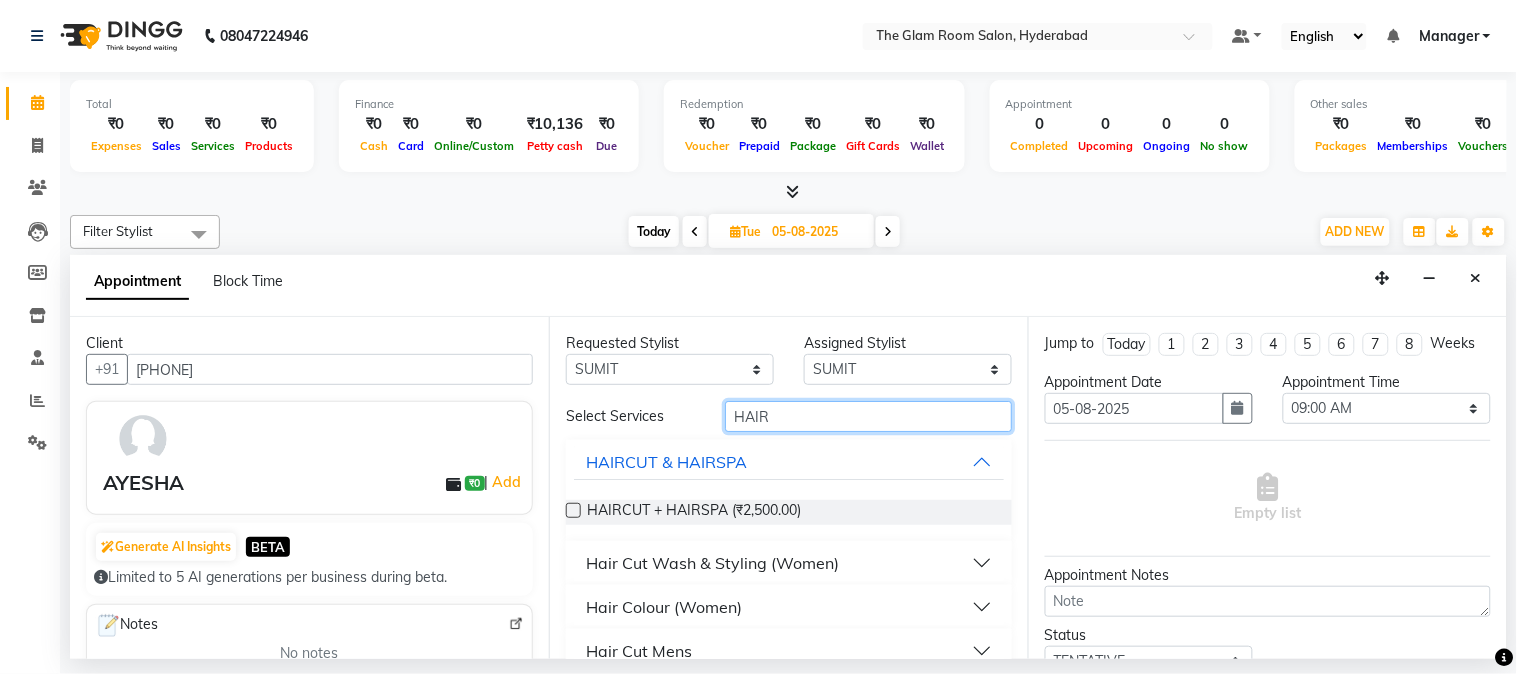 type on "HAIR" 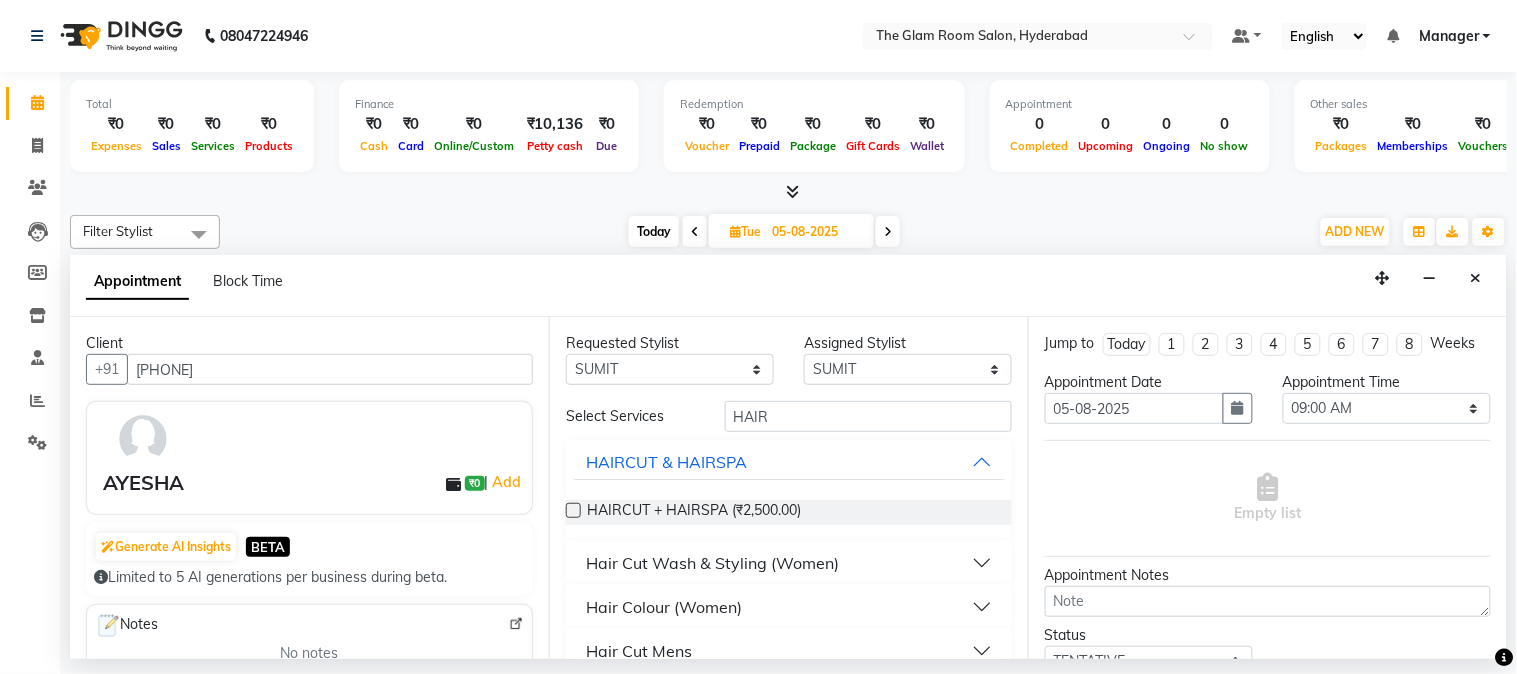 click on "Hair Cut Wash & Styling (Women)" at bounding box center (712, 563) 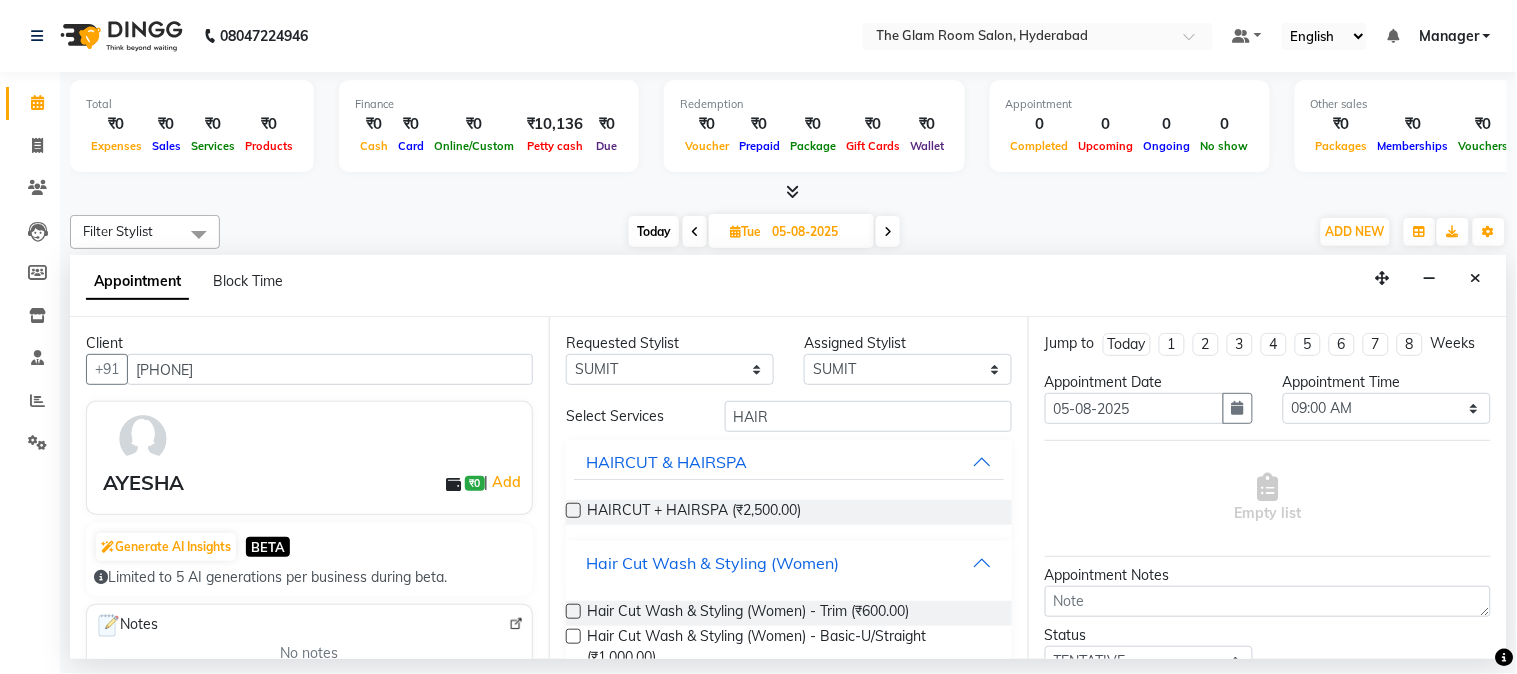 scroll, scrollTop: 44, scrollLeft: 0, axis: vertical 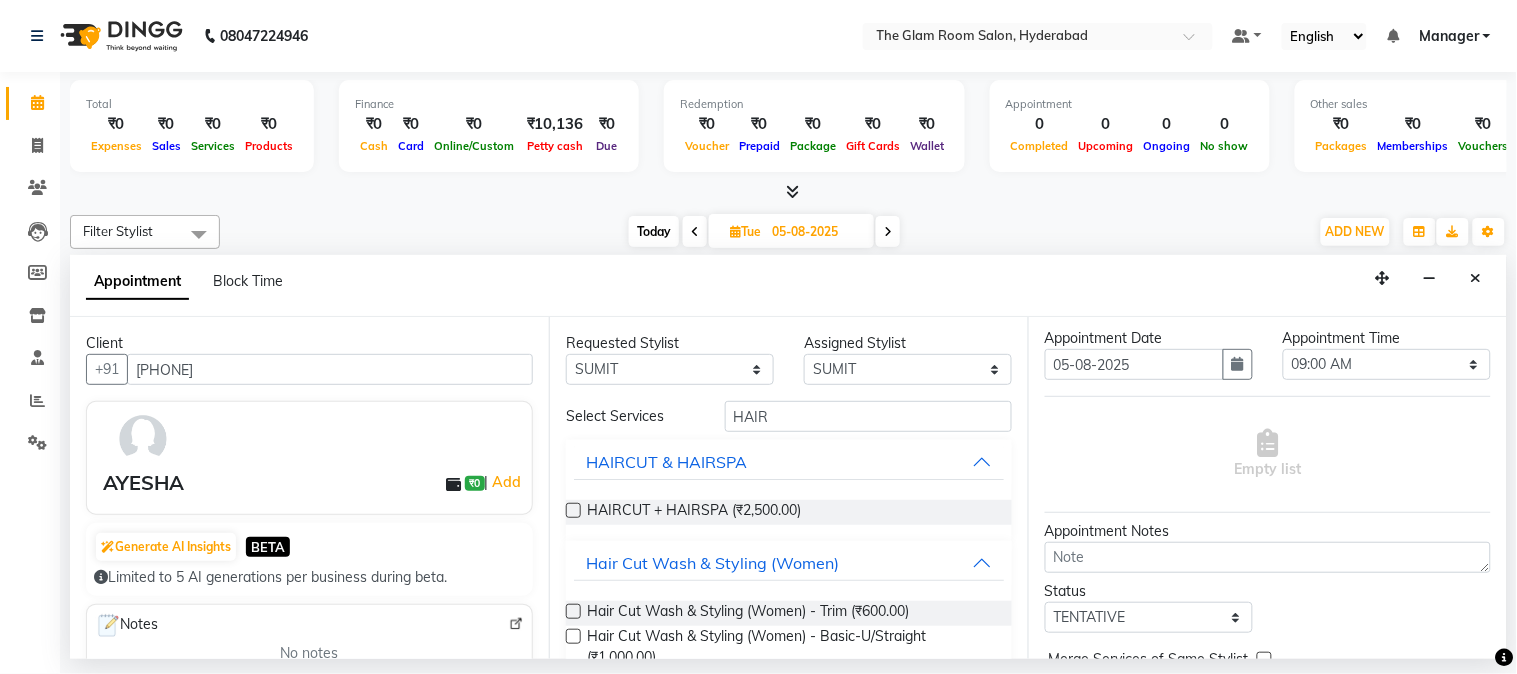 click at bounding box center [1505, 658] 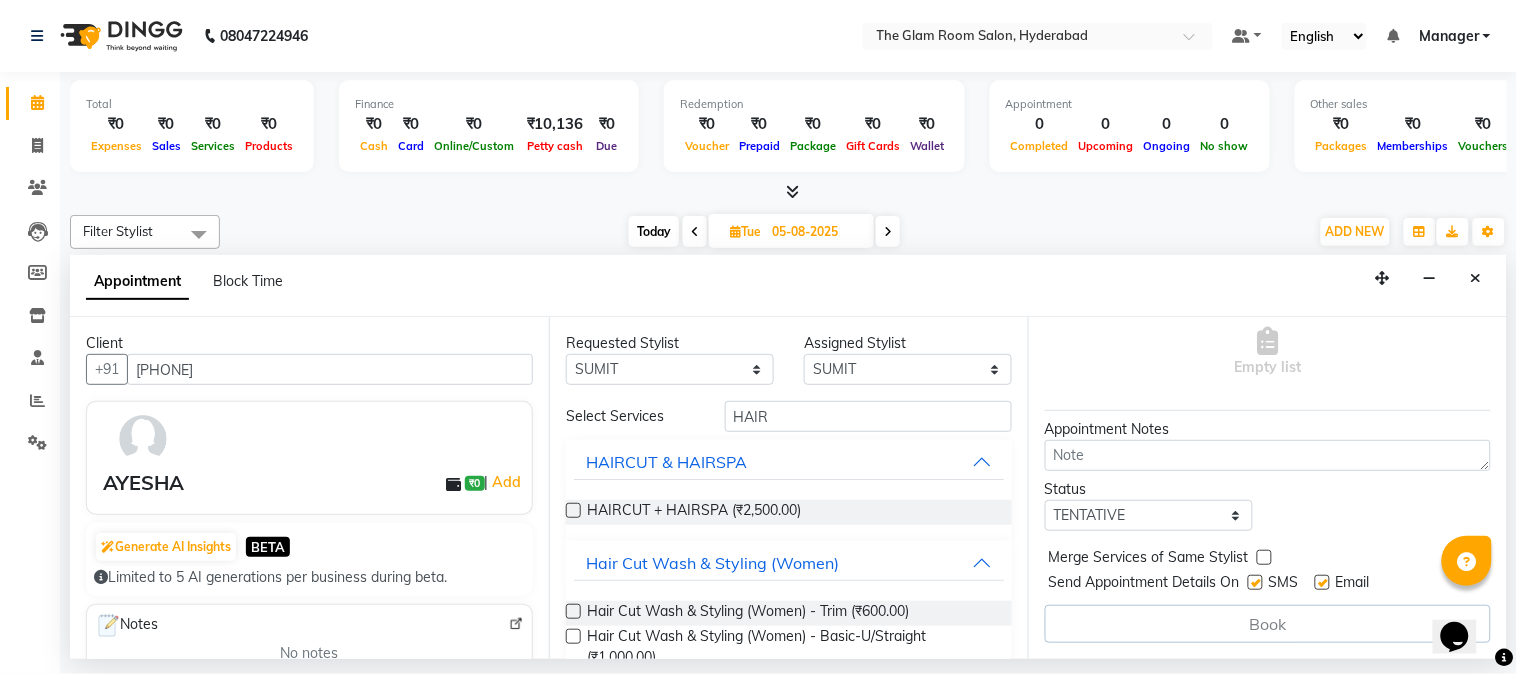 scroll, scrollTop: 164, scrollLeft: 0, axis: vertical 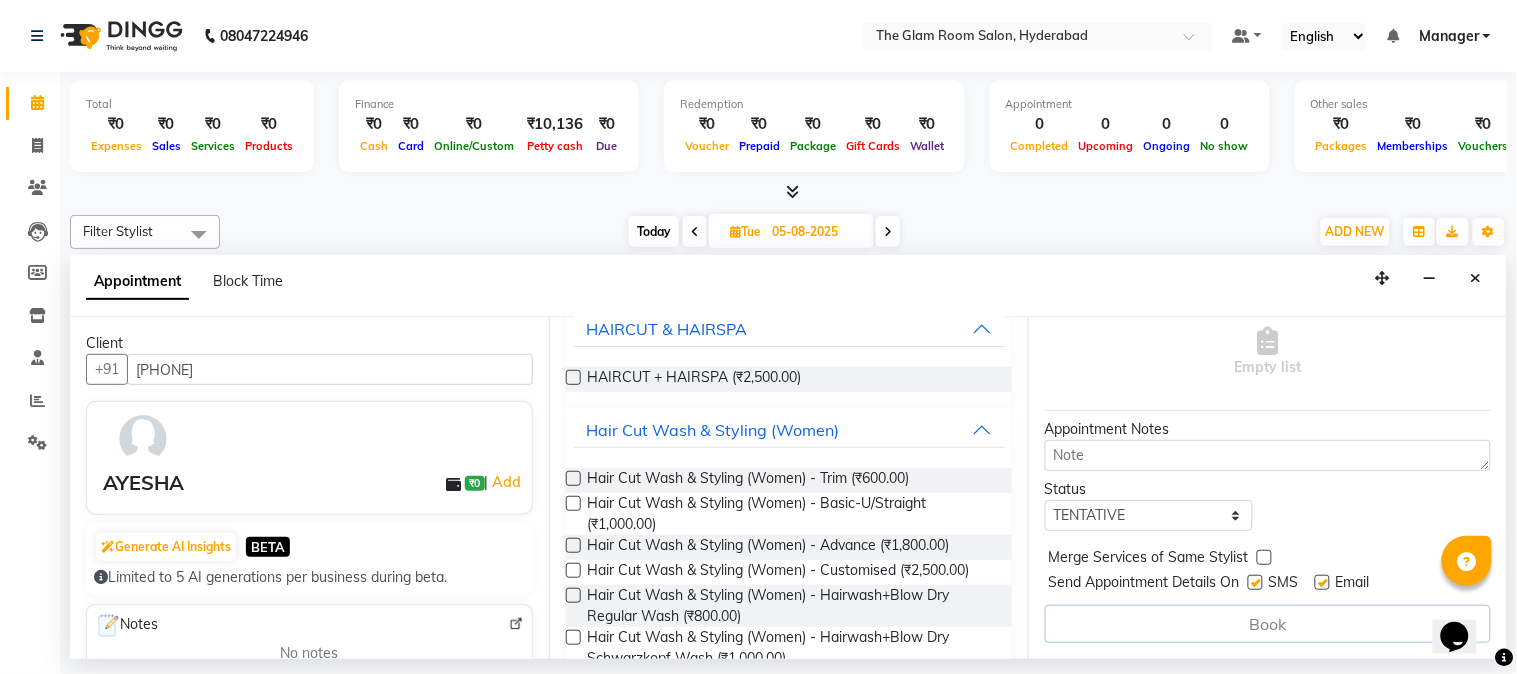 click at bounding box center [573, 503] 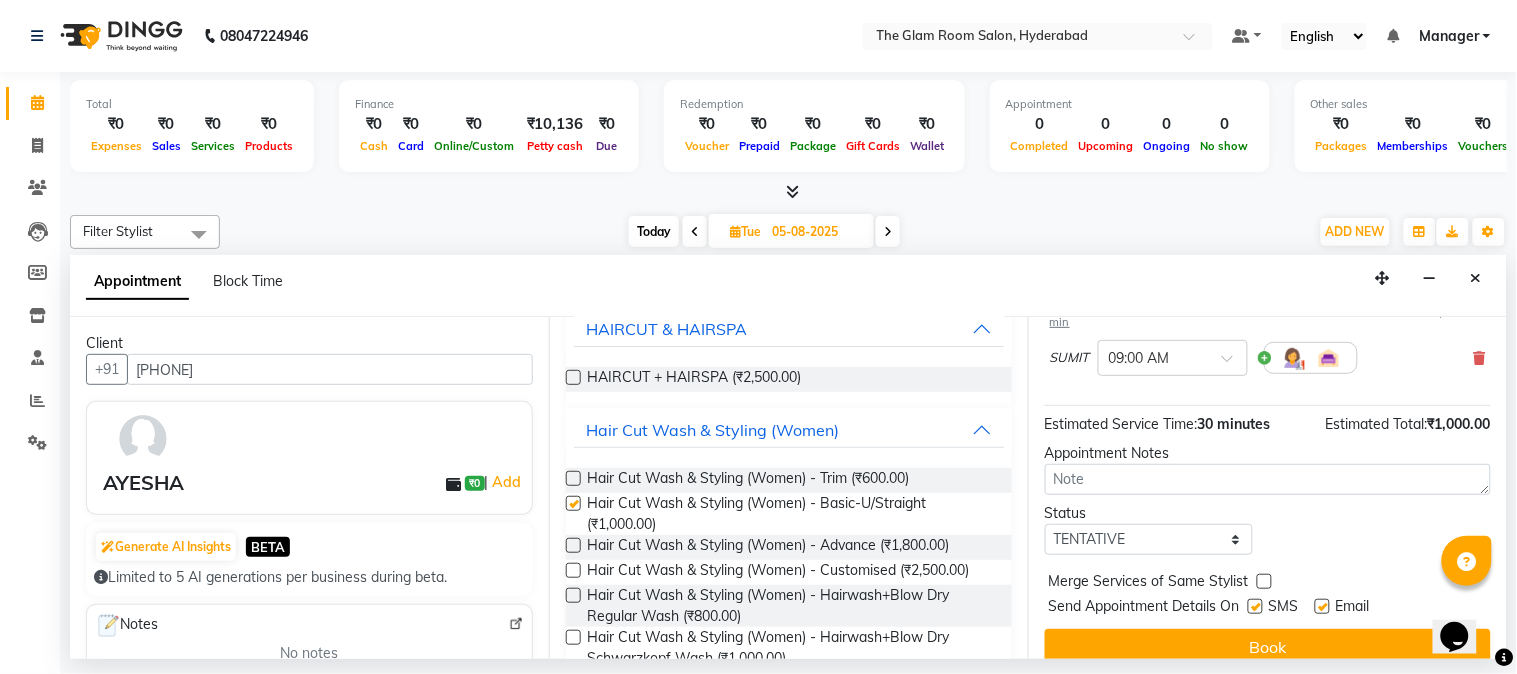 checkbox on "false" 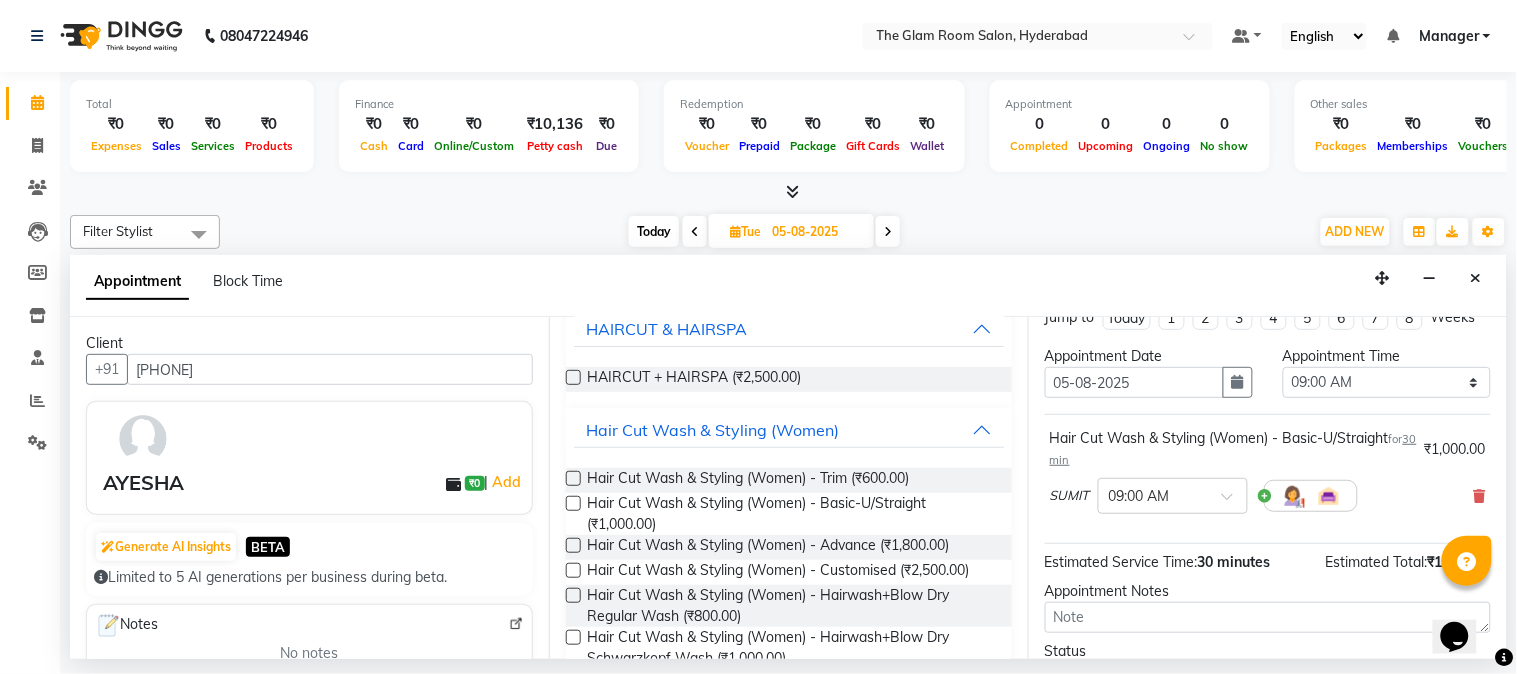 scroll, scrollTop: 0, scrollLeft: 0, axis: both 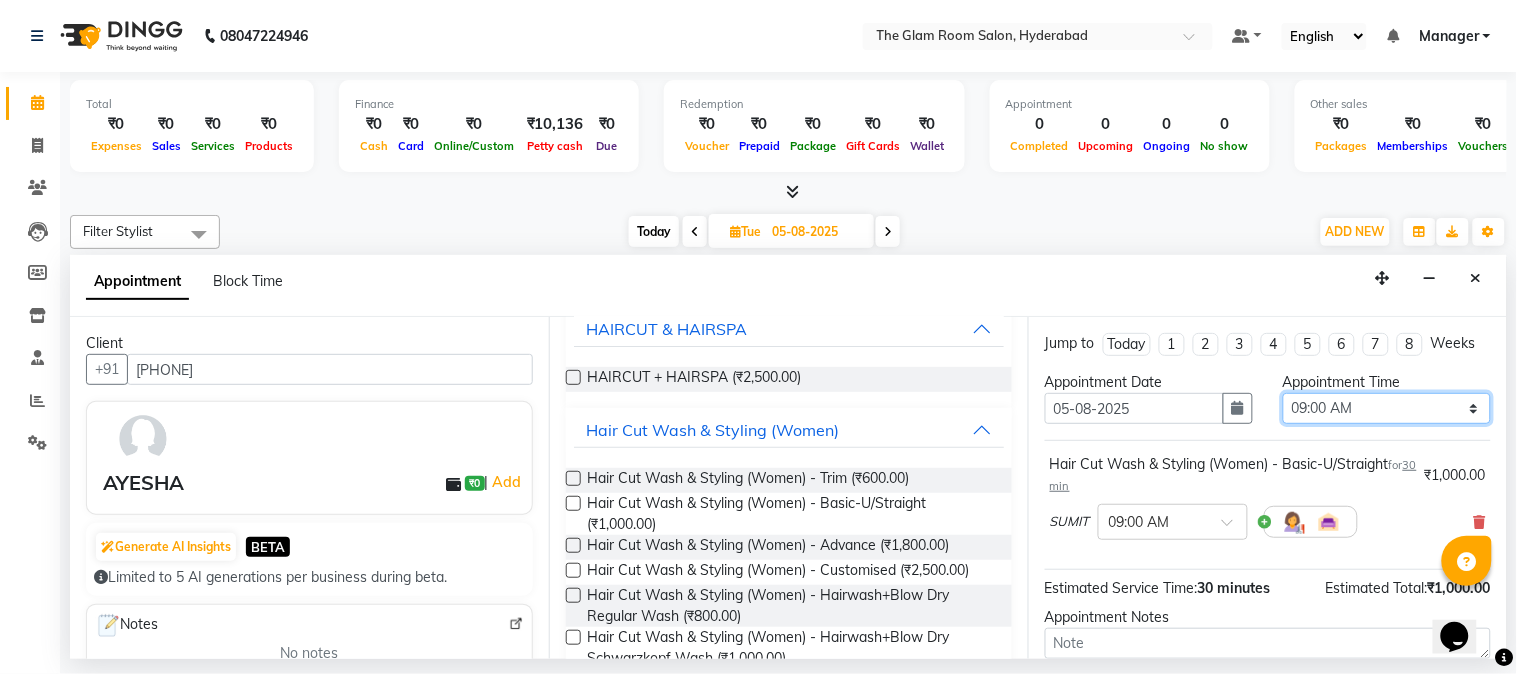 click on "Select 09:00 AM 09:15 AM 09:30 AM 09:45 AM 10:00 AM 10:15 AM 10:30 AM 10:45 AM 11:00 AM 11:15 AM 11:30 AM 11:45 AM 12:00 PM 12:15 PM 12:30 PM 12:45 PM 01:00 PM 01:15 PM 01:30 PM 01:45 PM 02:00 PM 02:15 PM 02:30 PM 02:45 PM 03:00 PM 03:15 PM 03:30 PM 03:45 PM 04:00 PM 04:15 PM 04:30 PM 04:45 PM 05:00 PM 05:15 PM 05:30 PM 05:45 PM 06:00 PM 06:15 PM 06:30 PM 06:45 PM 07:00 PM 07:15 PM 07:30 PM 07:45 PM 08:00 PM" at bounding box center (1387, 408) 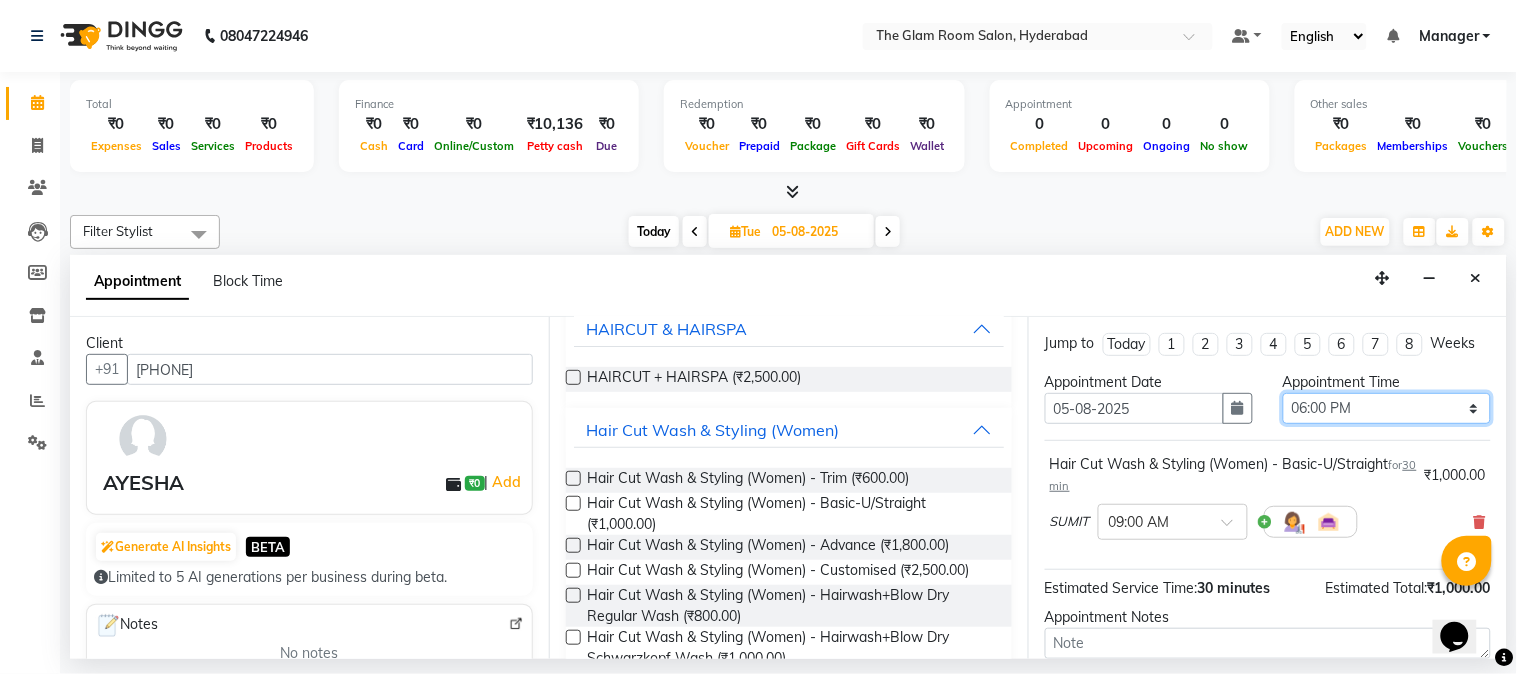 click on "Select 09:00 AM 09:15 AM 09:30 AM 09:45 AM 10:00 AM 10:15 AM 10:30 AM 10:45 AM 11:00 AM 11:15 AM 11:30 AM 11:45 AM 12:00 PM 12:15 PM 12:30 PM 12:45 PM 01:00 PM 01:15 PM 01:30 PM 01:45 PM 02:00 PM 02:15 PM 02:30 PM 02:45 PM 03:00 PM 03:15 PM 03:30 PM 03:45 PM 04:00 PM 04:15 PM 04:30 PM 04:45 PM 05:00 PM 05:15 PM 05:30 PM 05:45 PM 06:00 PM 06:15 PM 06:30 PM 06:45 PM 07:00 PM 07:15 PM 07:30 PM 07:45 PM 08:00 PM" at bounding box center (1387, 408) 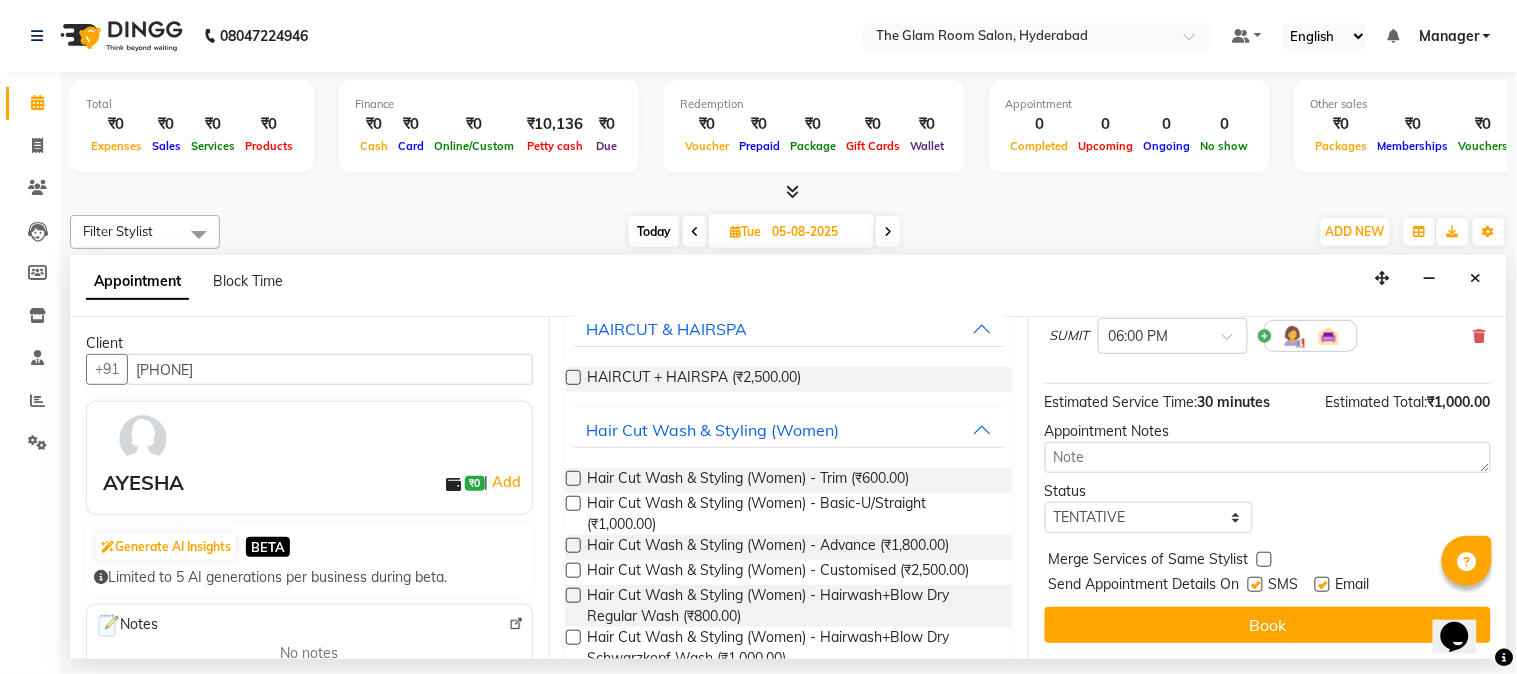 scroll, scrollTop: 204, scrollLeft: 0, axis: vertical 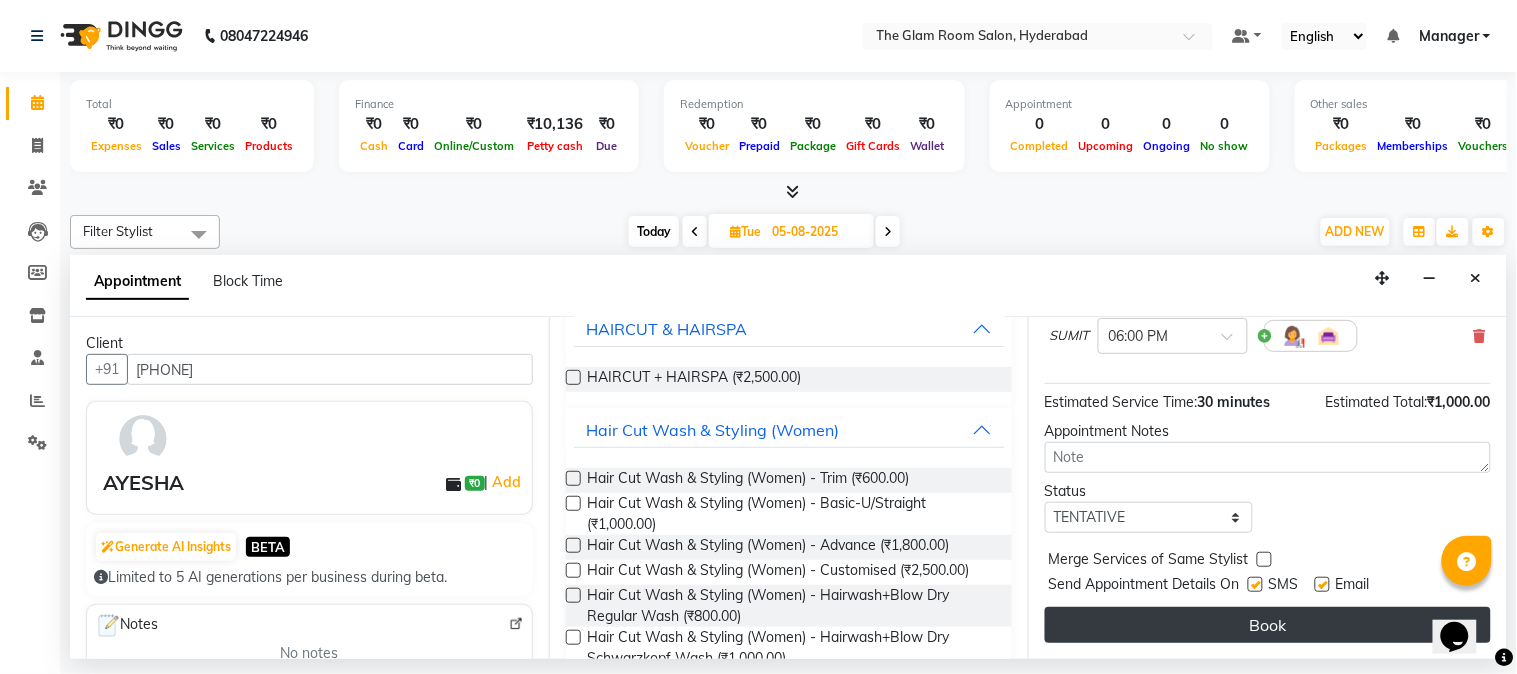 click on "Book" at bounding box center (1268, 625) 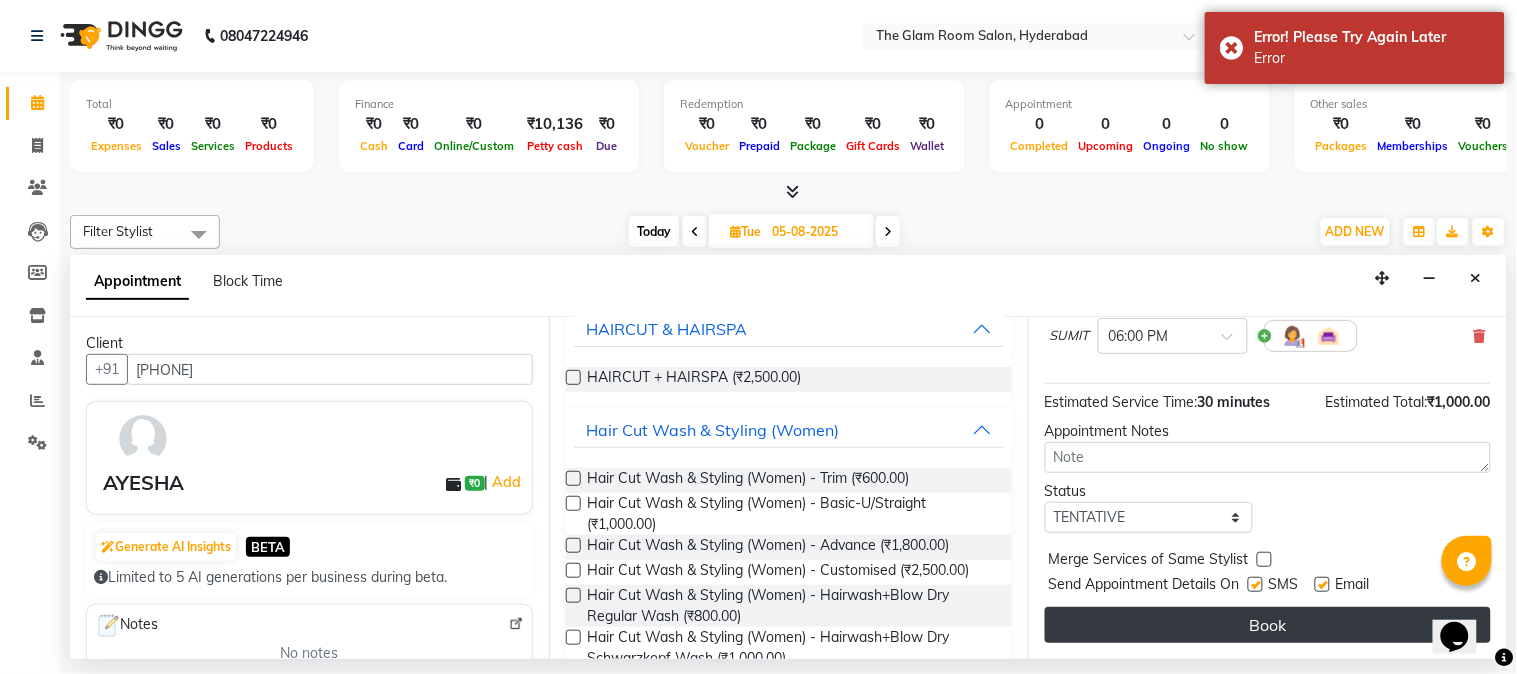click on "Book" at bounding box center [1268, 625] 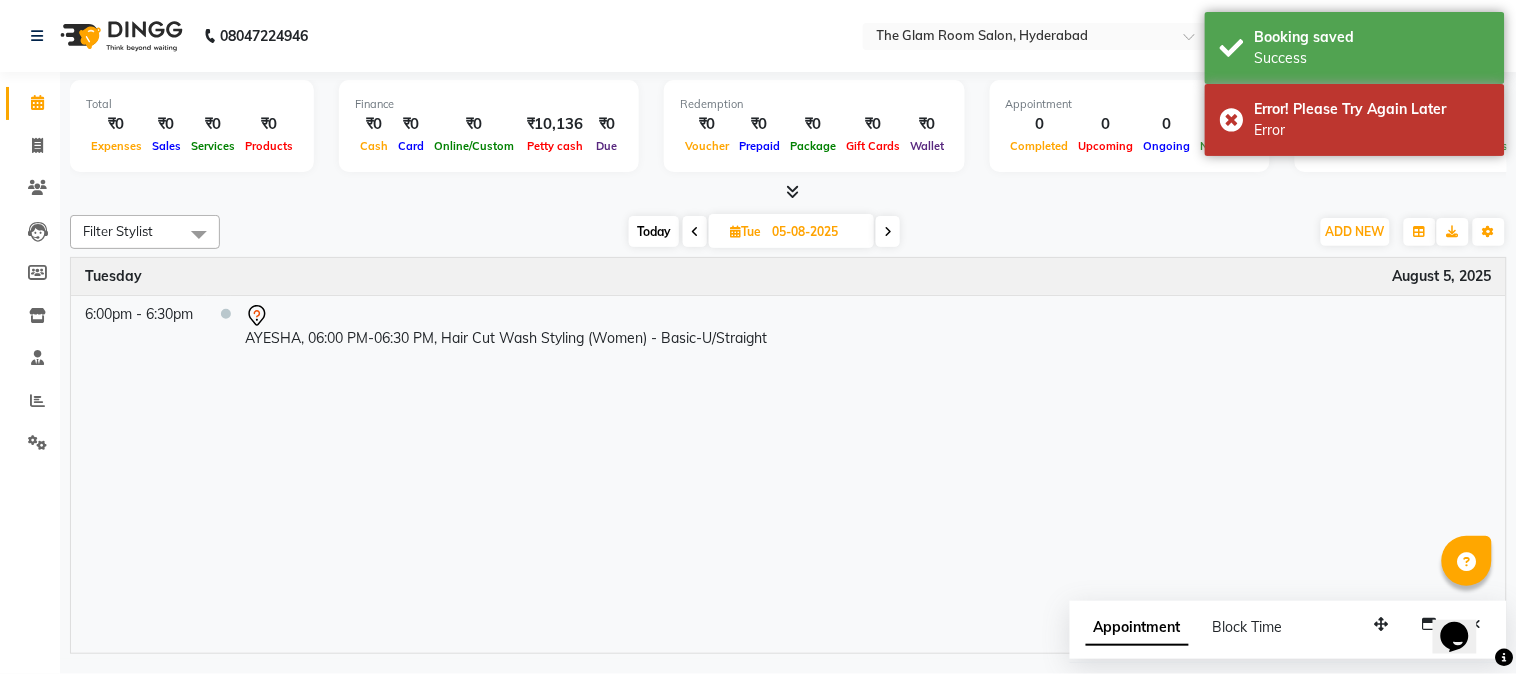 click on "Time Event Tuesday August 5, 2025 6:00pm - 6:30pm AYESHA, 06:00 PM-06:30 PM, Hair Cut Wash Styling (Women) - Basic-U/Straight" at bounding box center (788, 456) 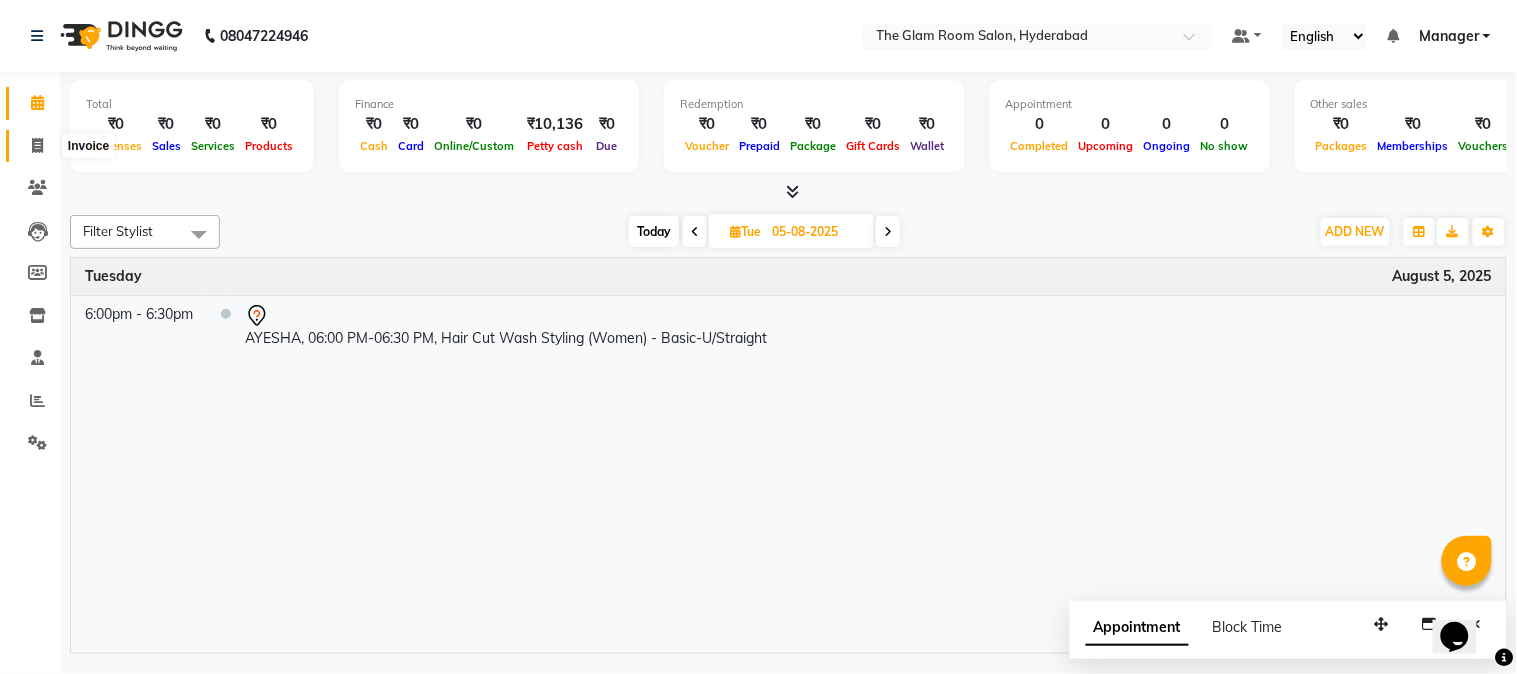 click 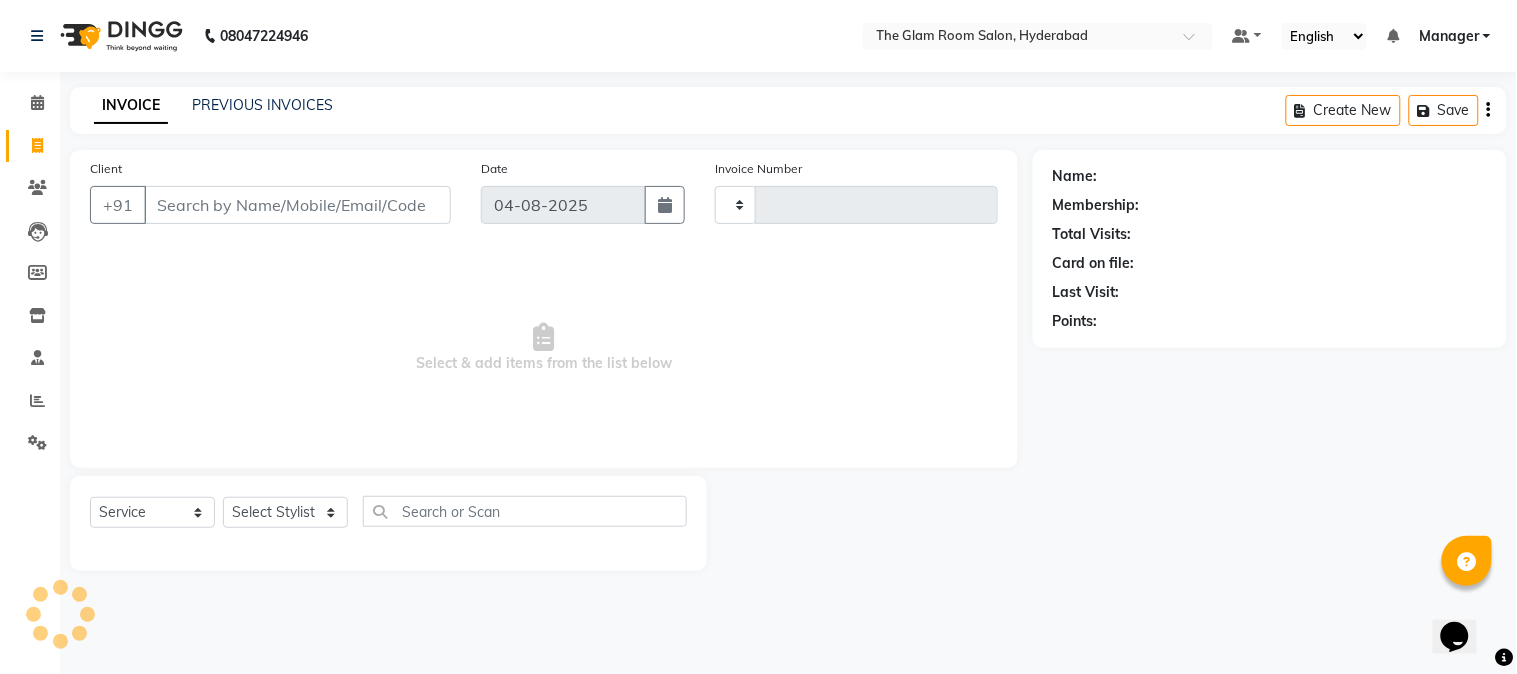 type on "0389" 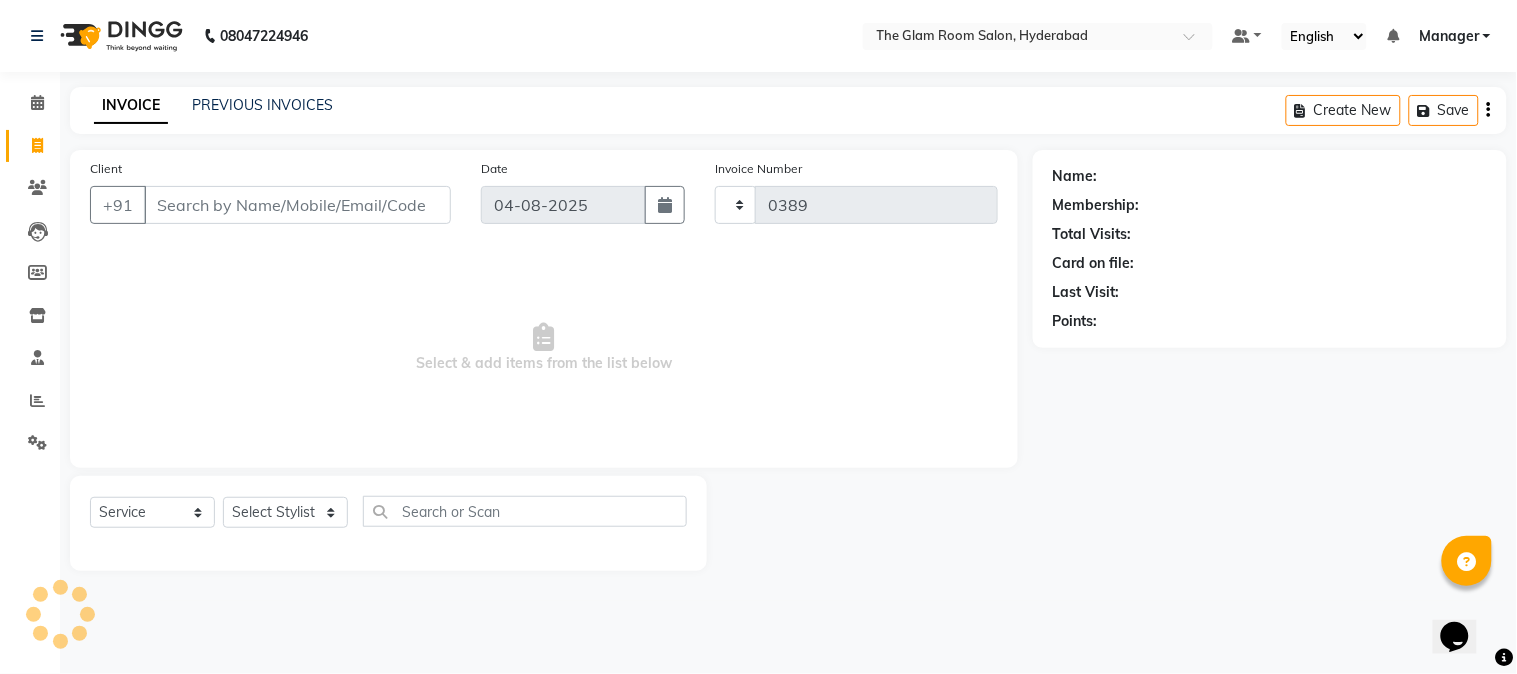 select on "7501" 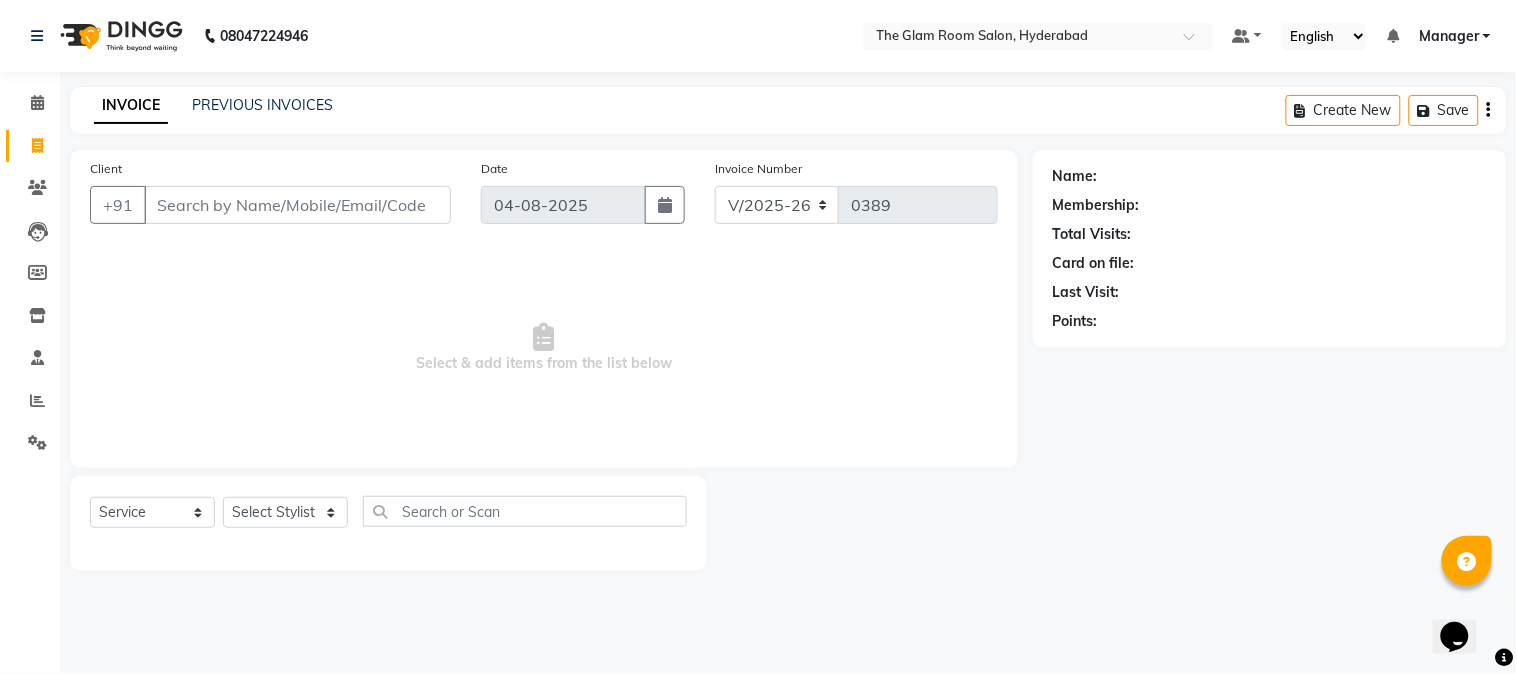 click on "Client" at bounding box center (297, 205) 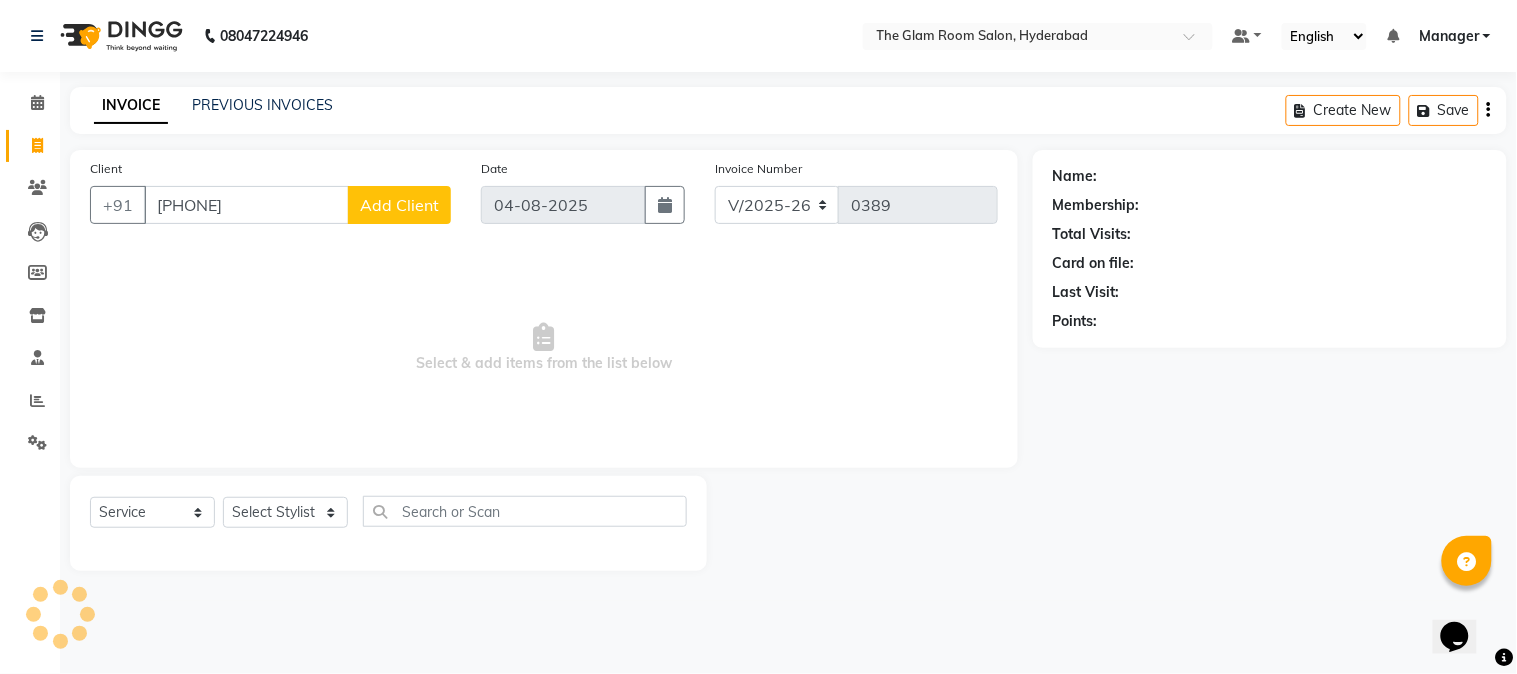type on "[PHONE]" 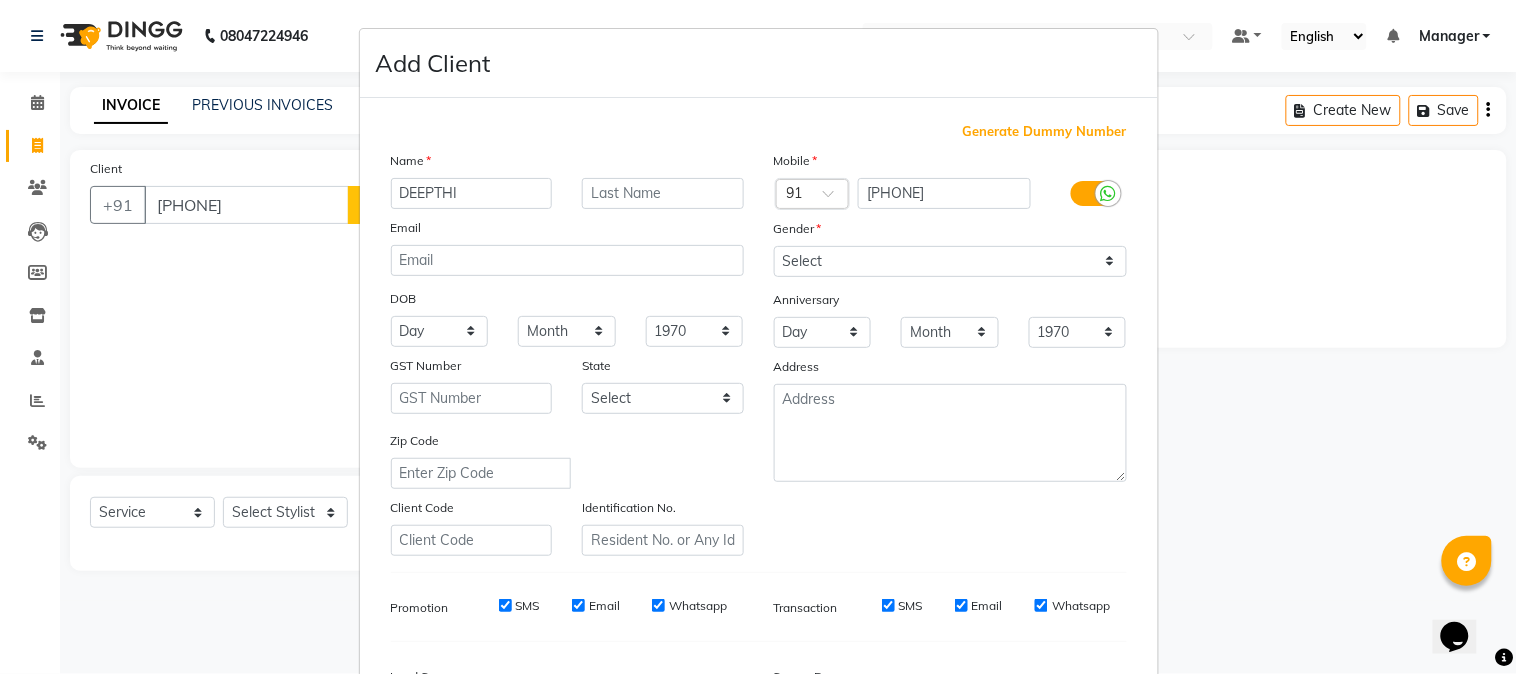 type on "DEEPTHI" 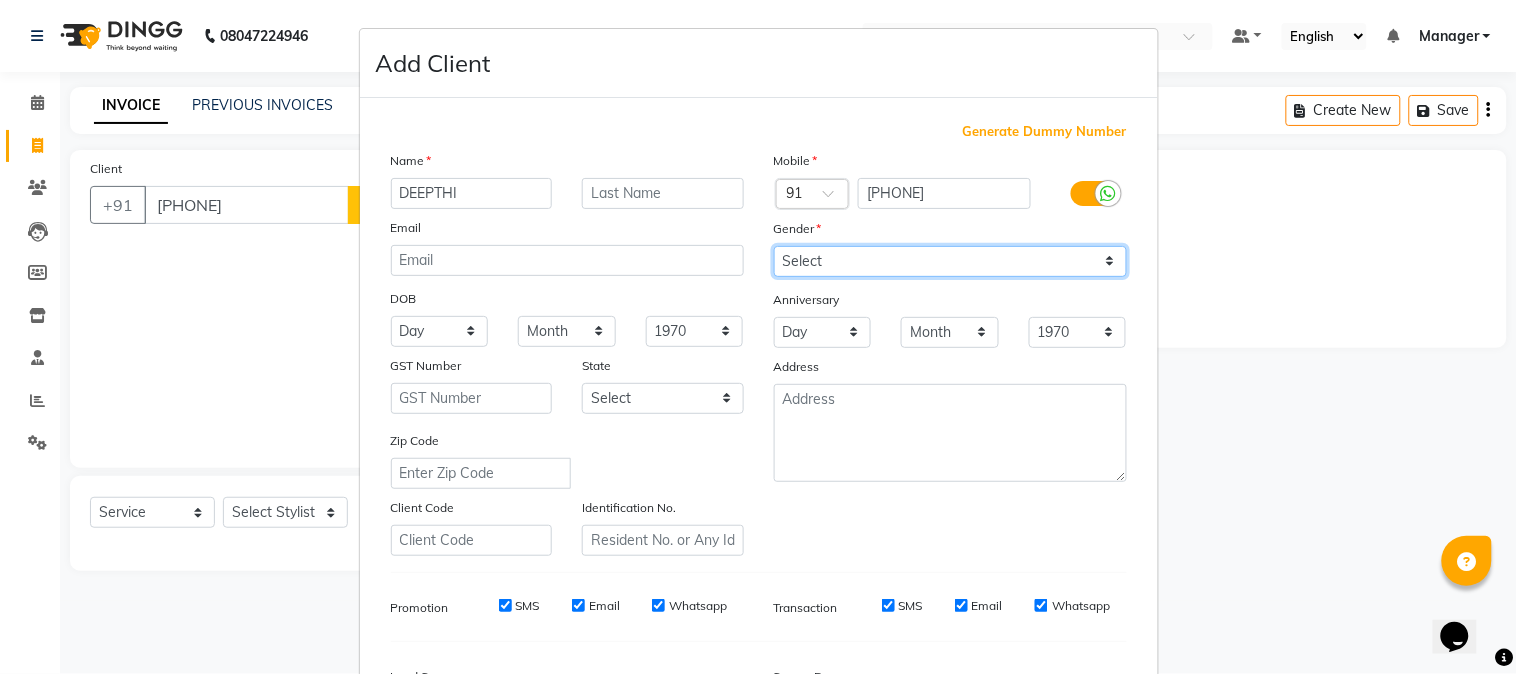 click on "Select Male Female Other Prefer Not To Say" at bounding box center (950, 261) 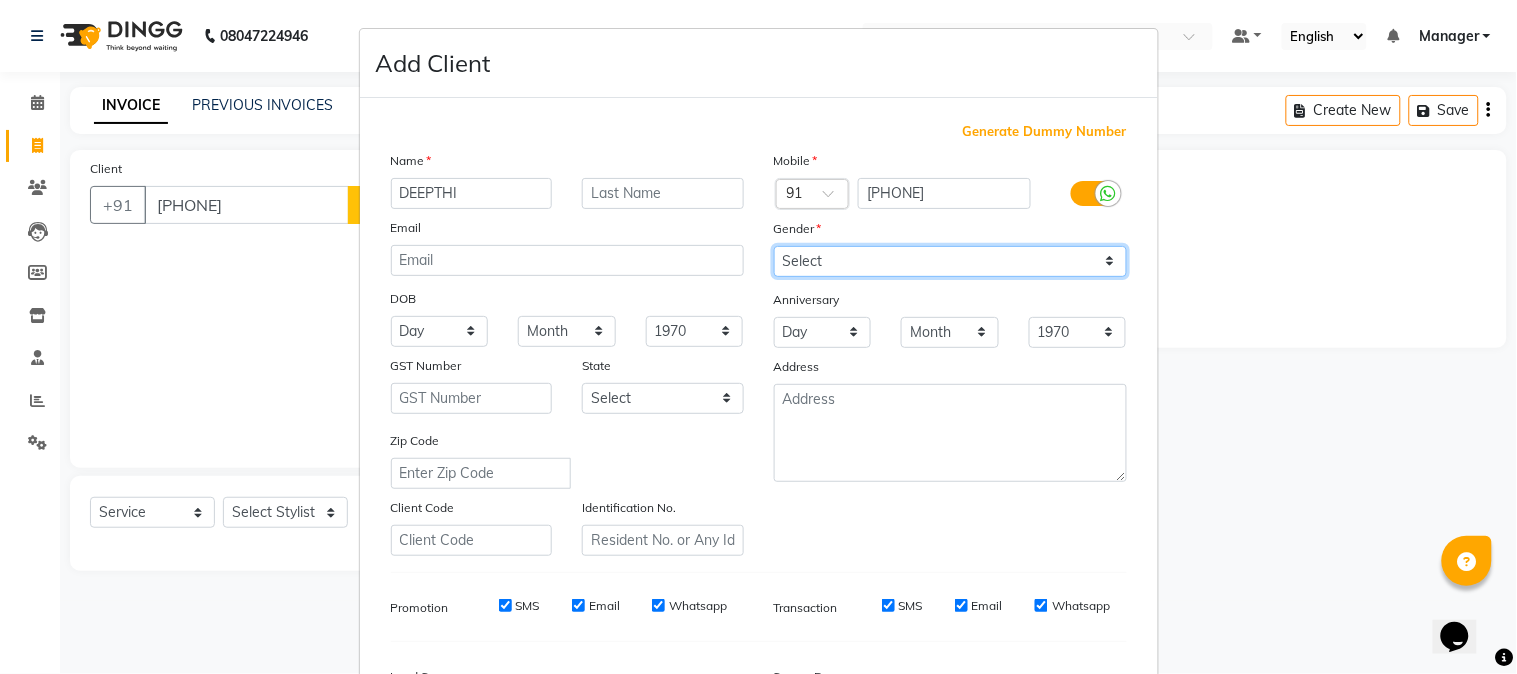 select on "female" 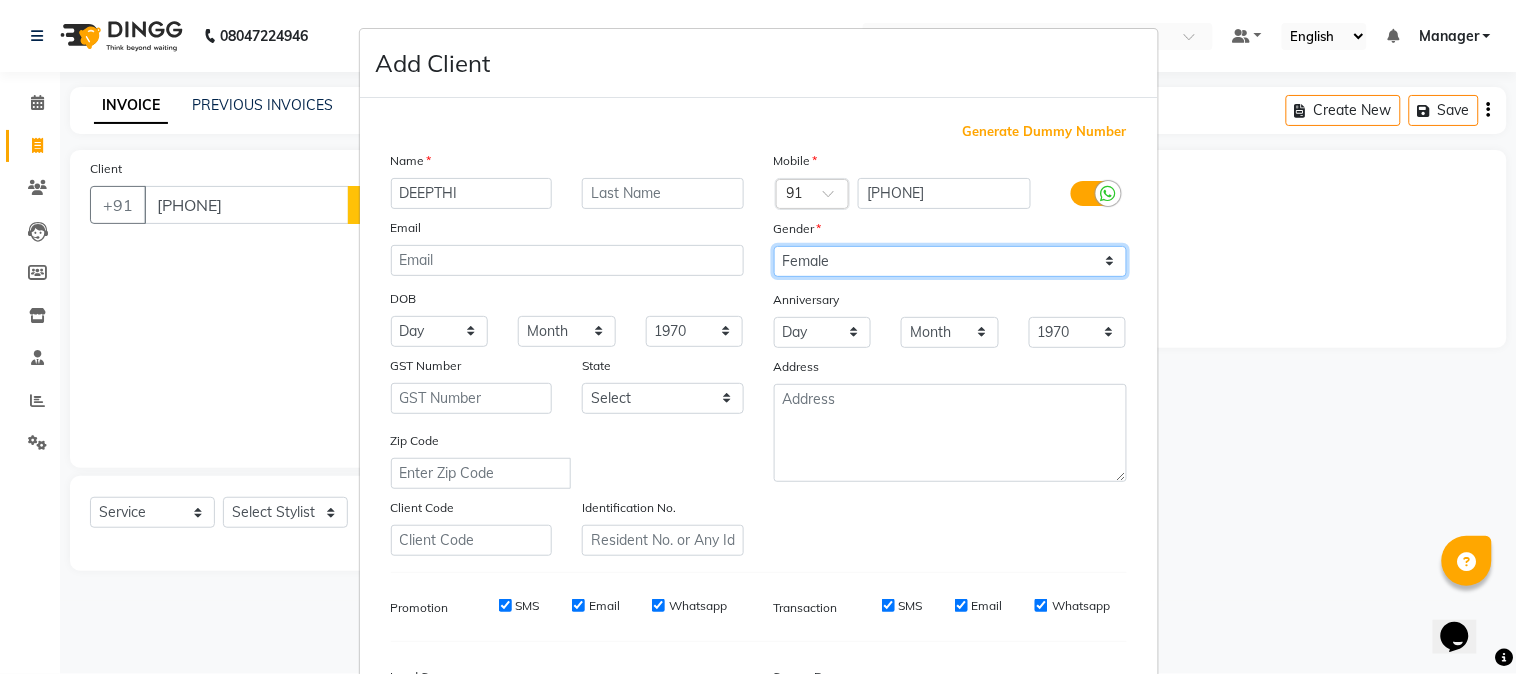 click on "Select Male Female Other Prefer Not To Say" at bounding box center [950, 261] 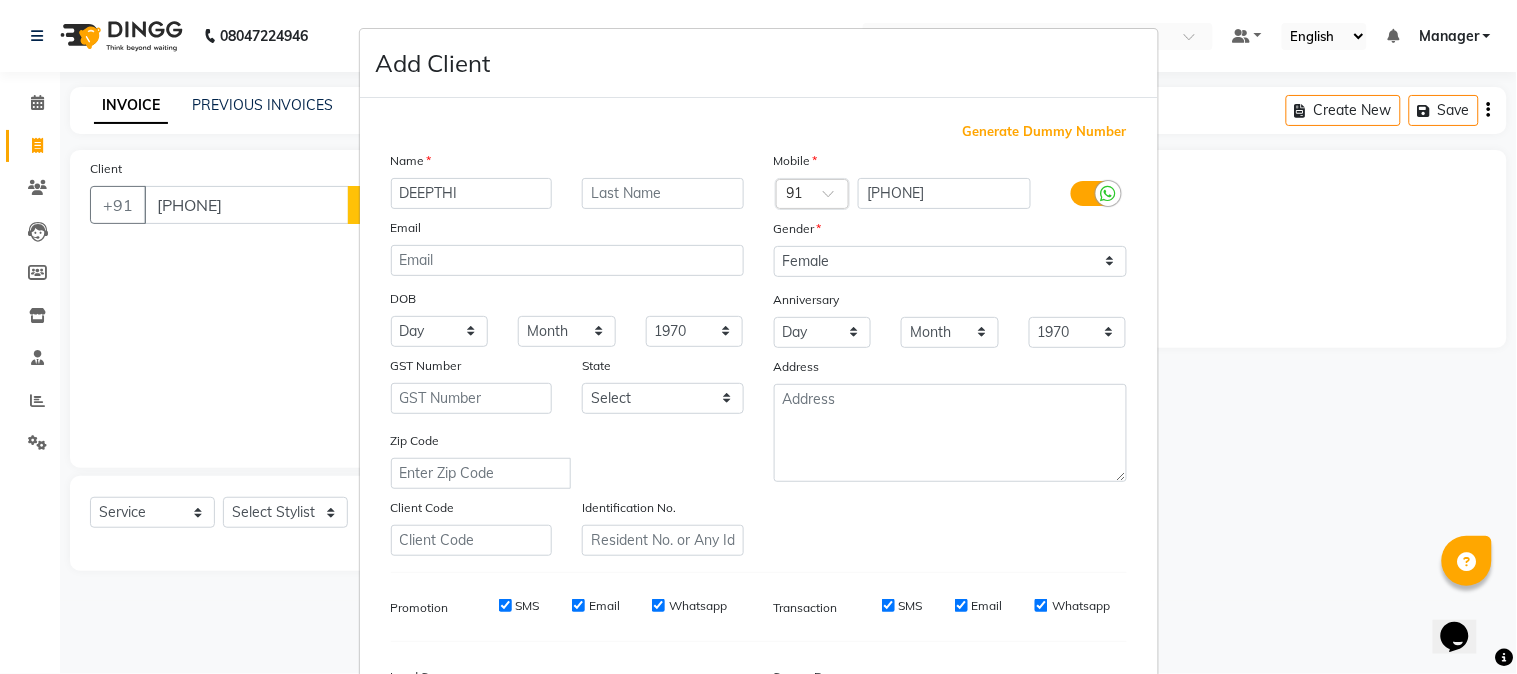 click at bounding box center (1505, 658) 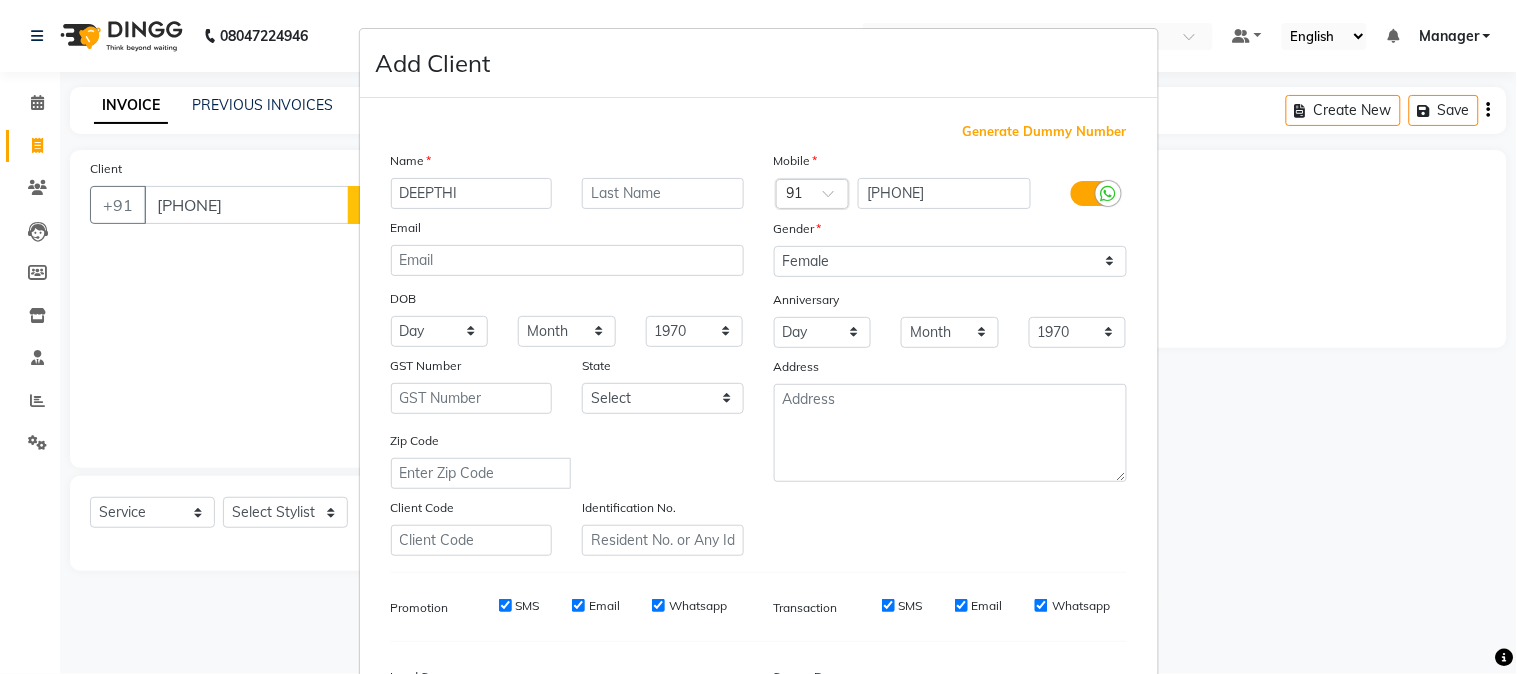 drag, startPoint x: 1513, startPoint y: 656, endPoint x: 1511, endPoint y: 626, distance: 30.066593 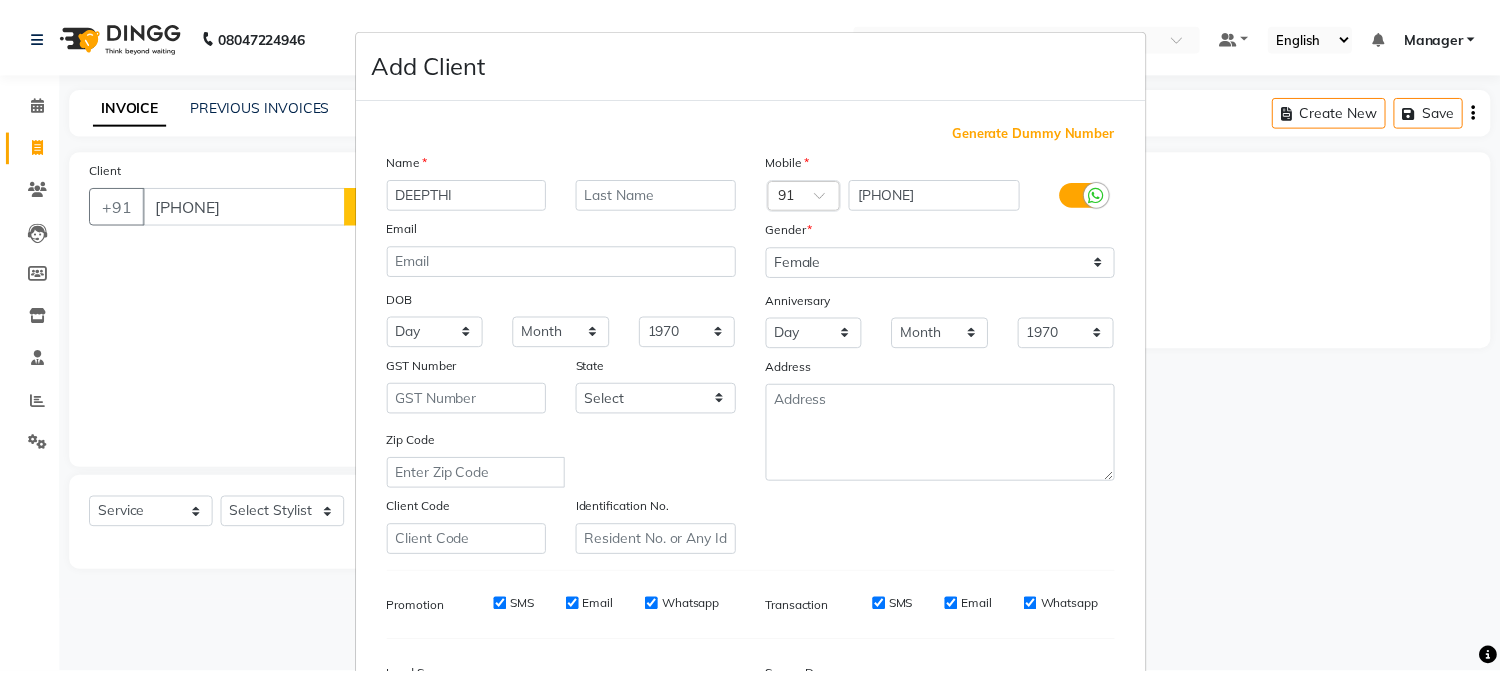 scroll, scrollTop: 250, scrollLeft: 0, axis: vertical 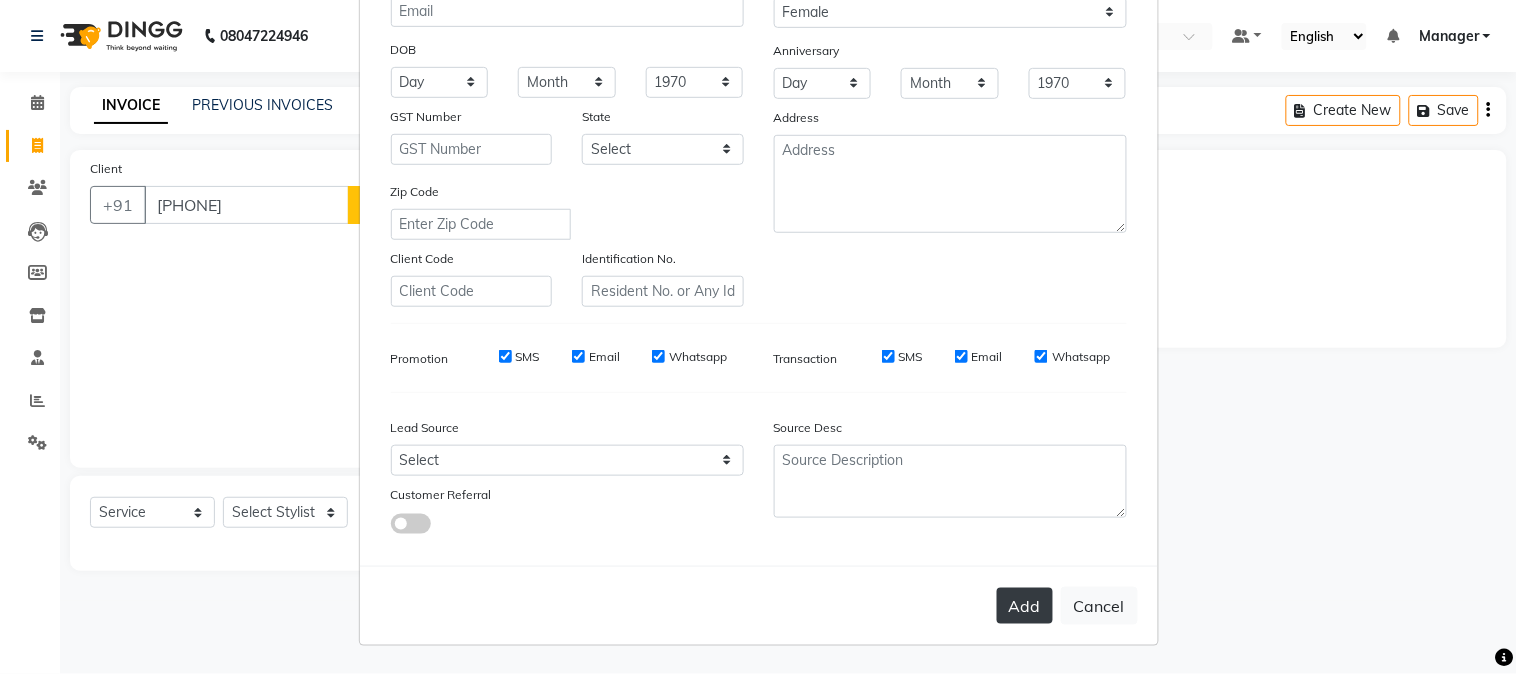 click on "Add" at bounding box center (1025, 606) 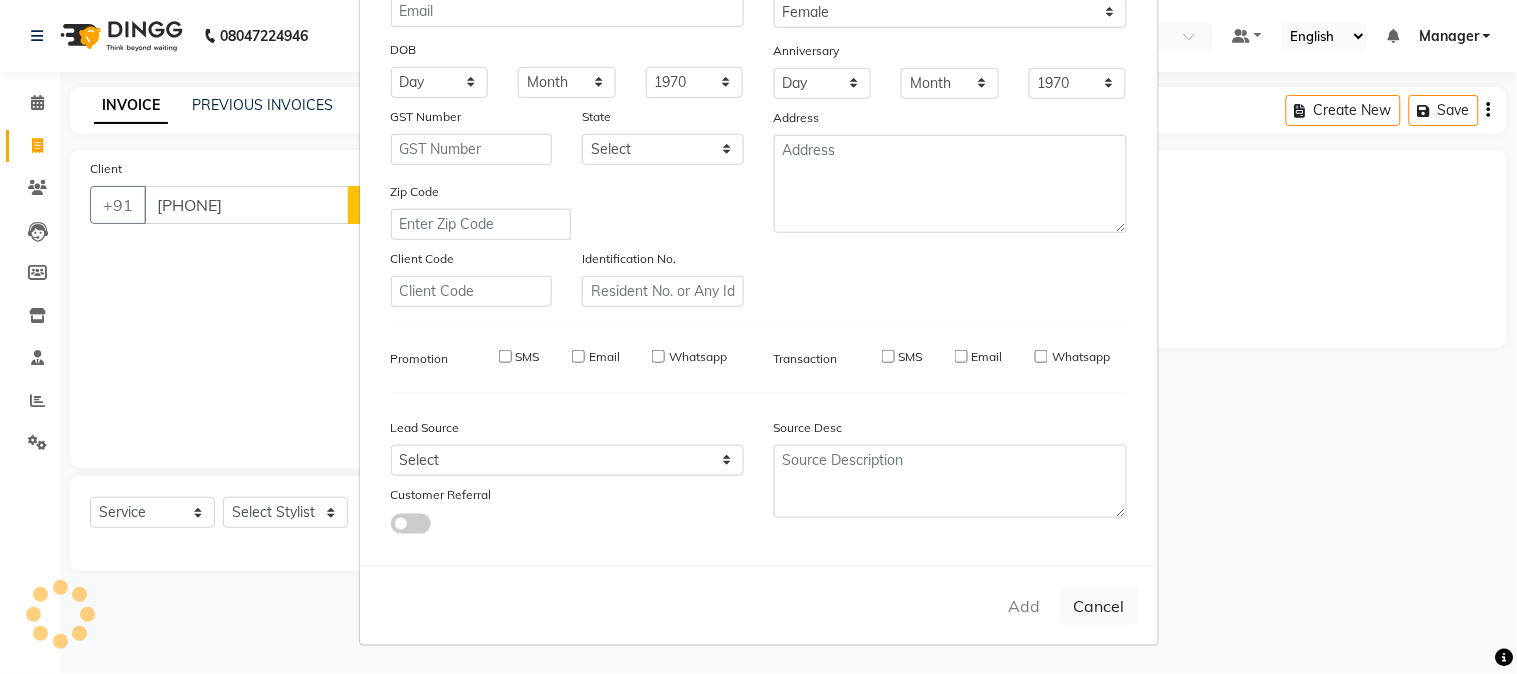 type 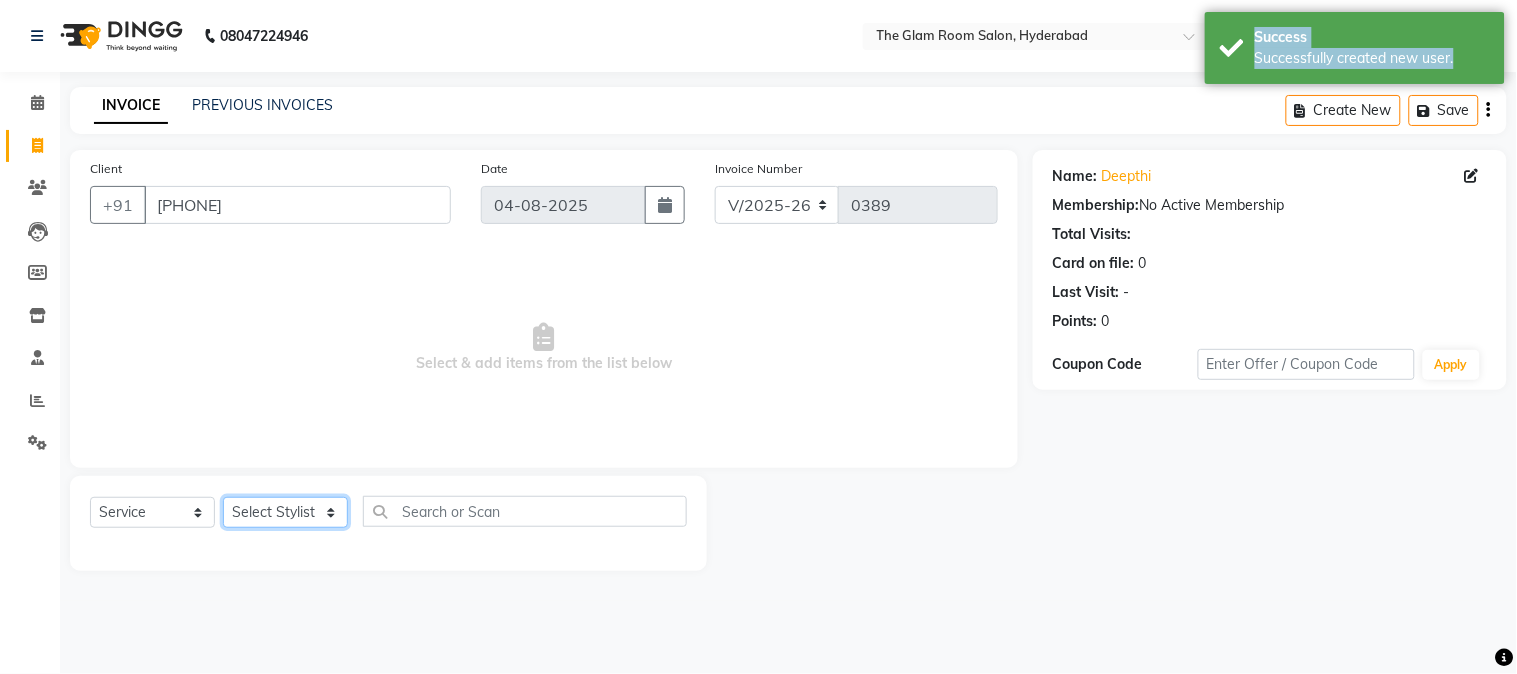 click on "Select Stylist FATHIMUNNISA Manager samreen SUMIT SUNNY TANVEER VEMULA PRAVALIKA" 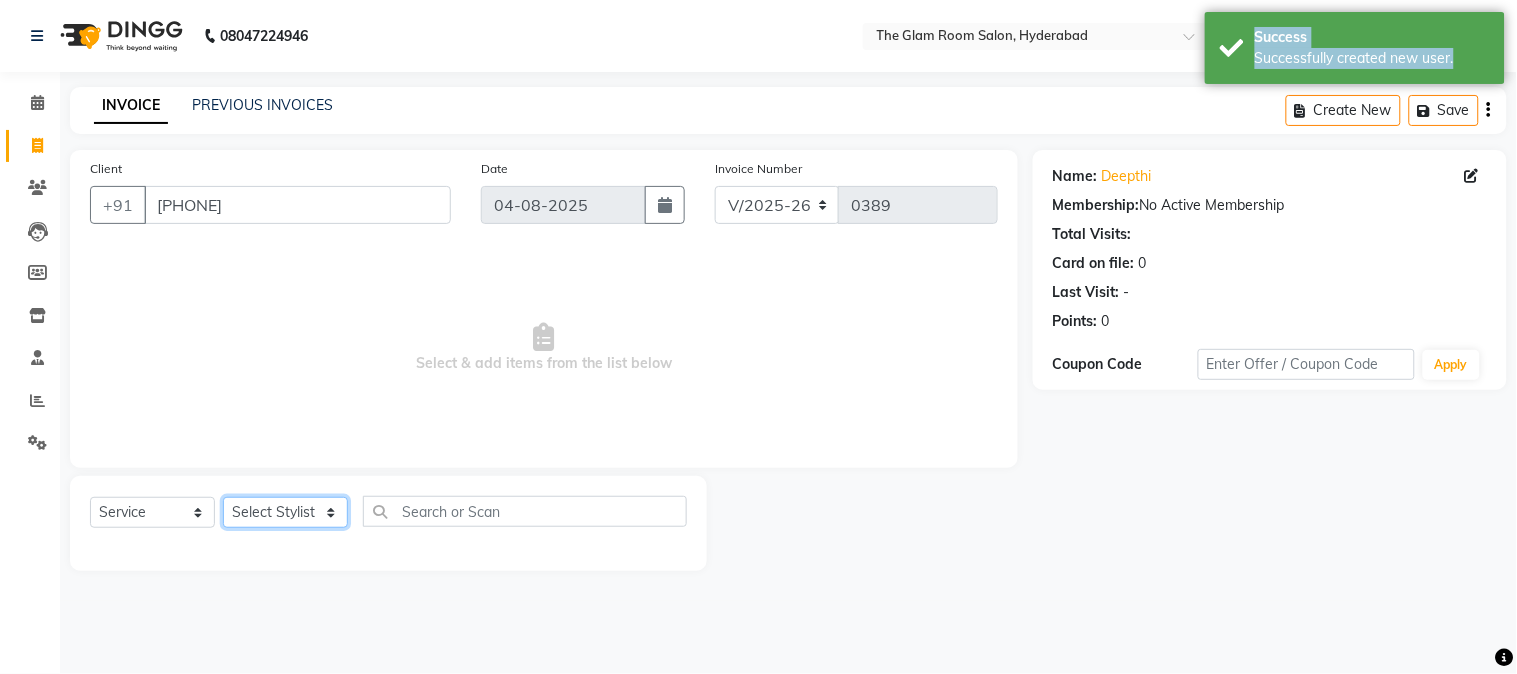 select on "66681" 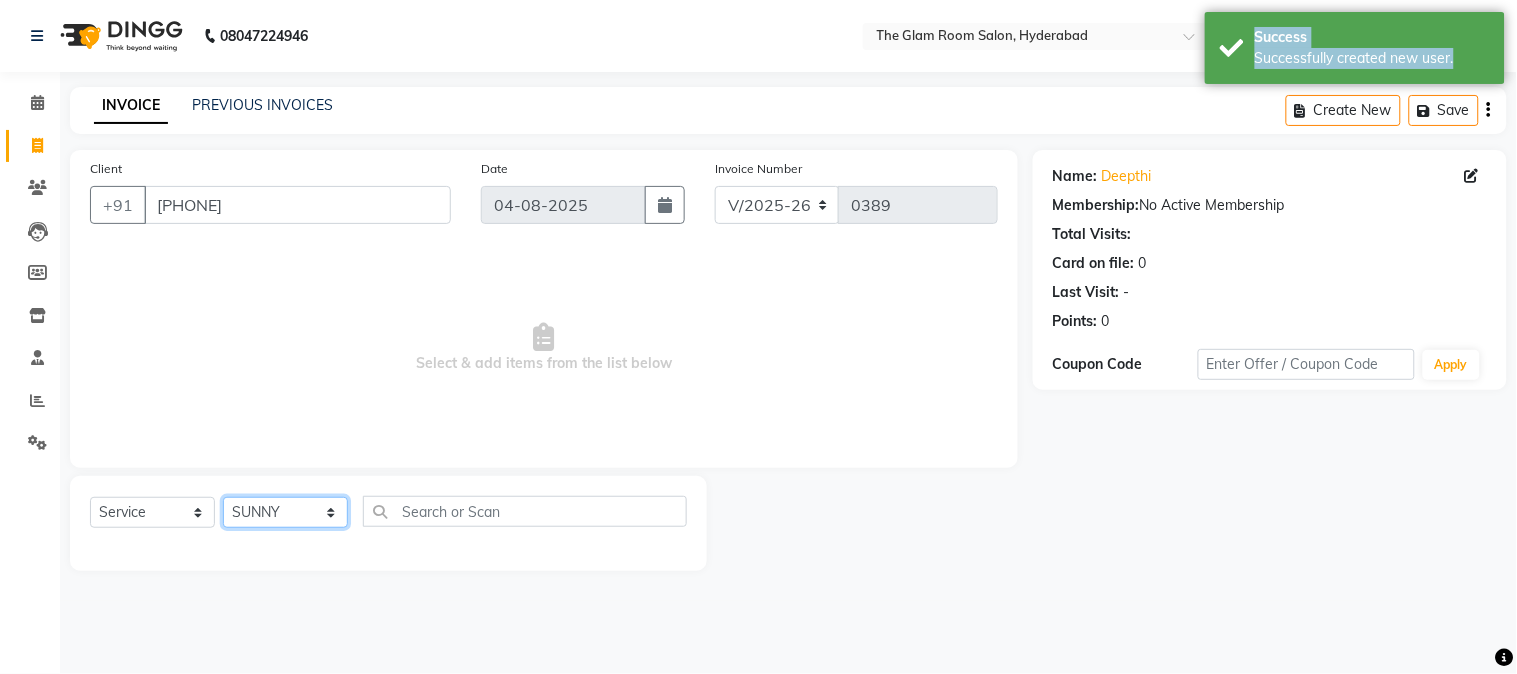 click on "Select Stylist FATHIMUNNISA Manager samreen SUMIT SUNNY TANVEER VEMULA PRAVALIKA" 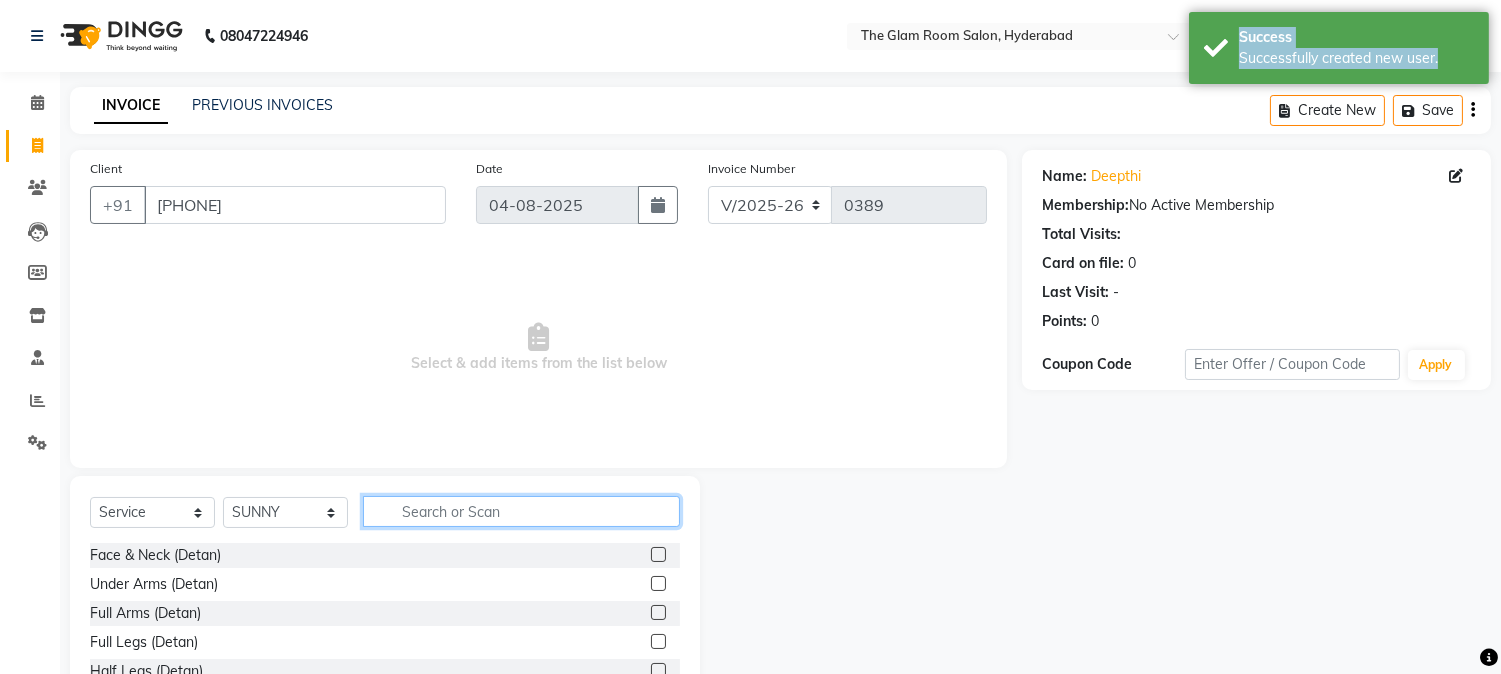click 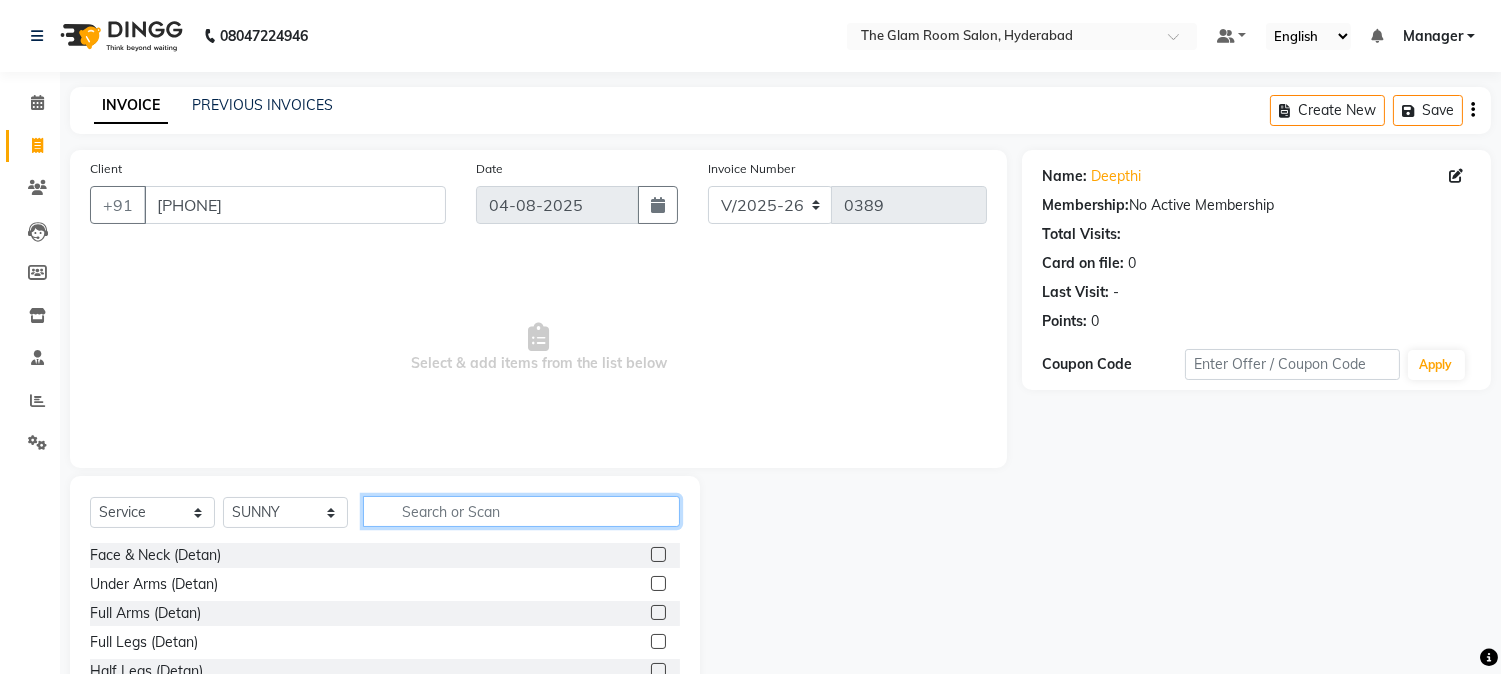type on "B" 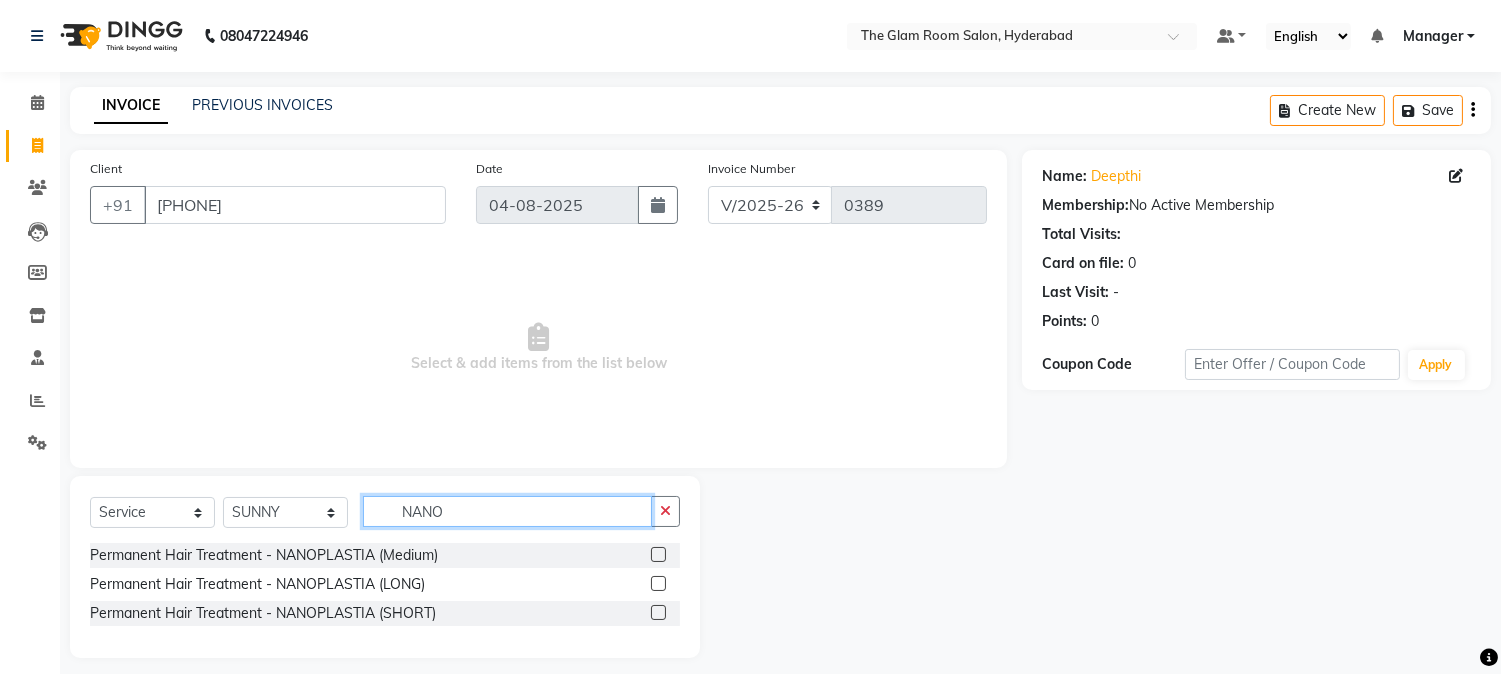 type on "NANO" 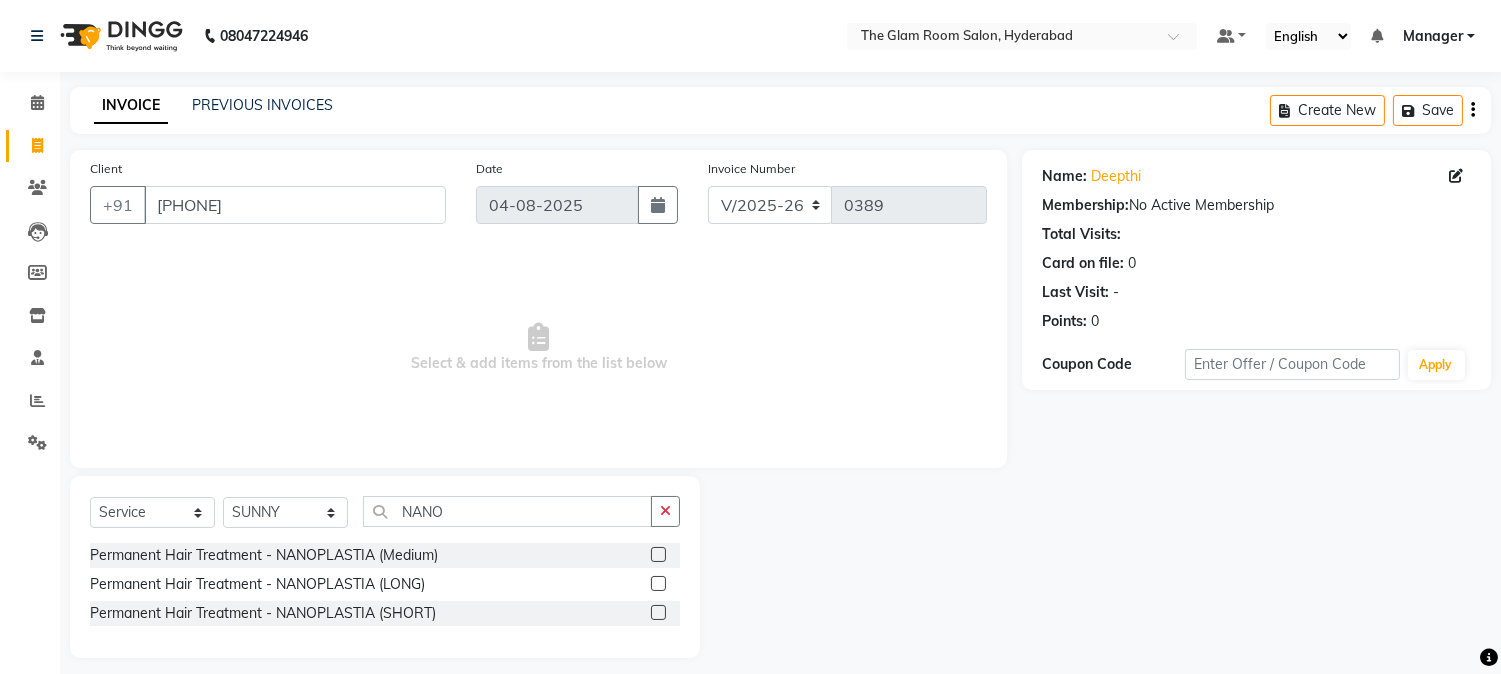 click 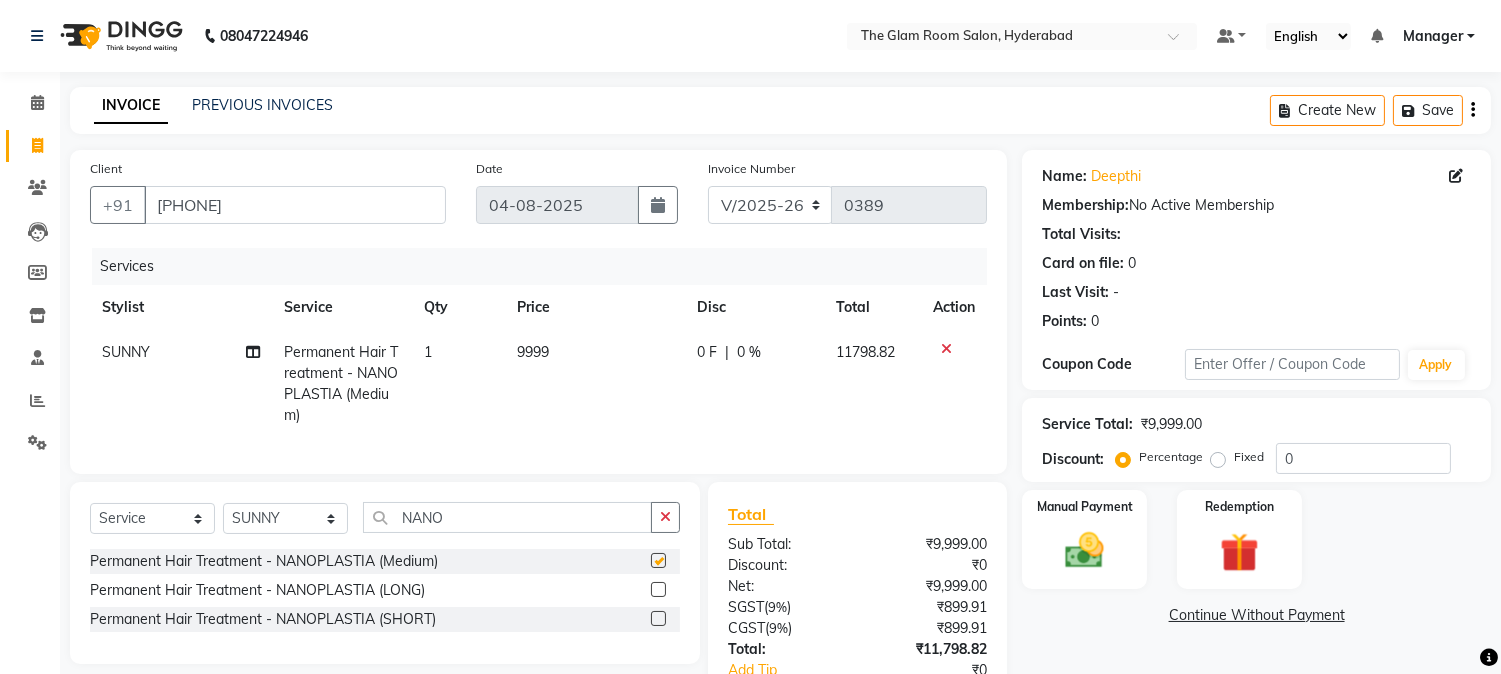 checkbox on "false" 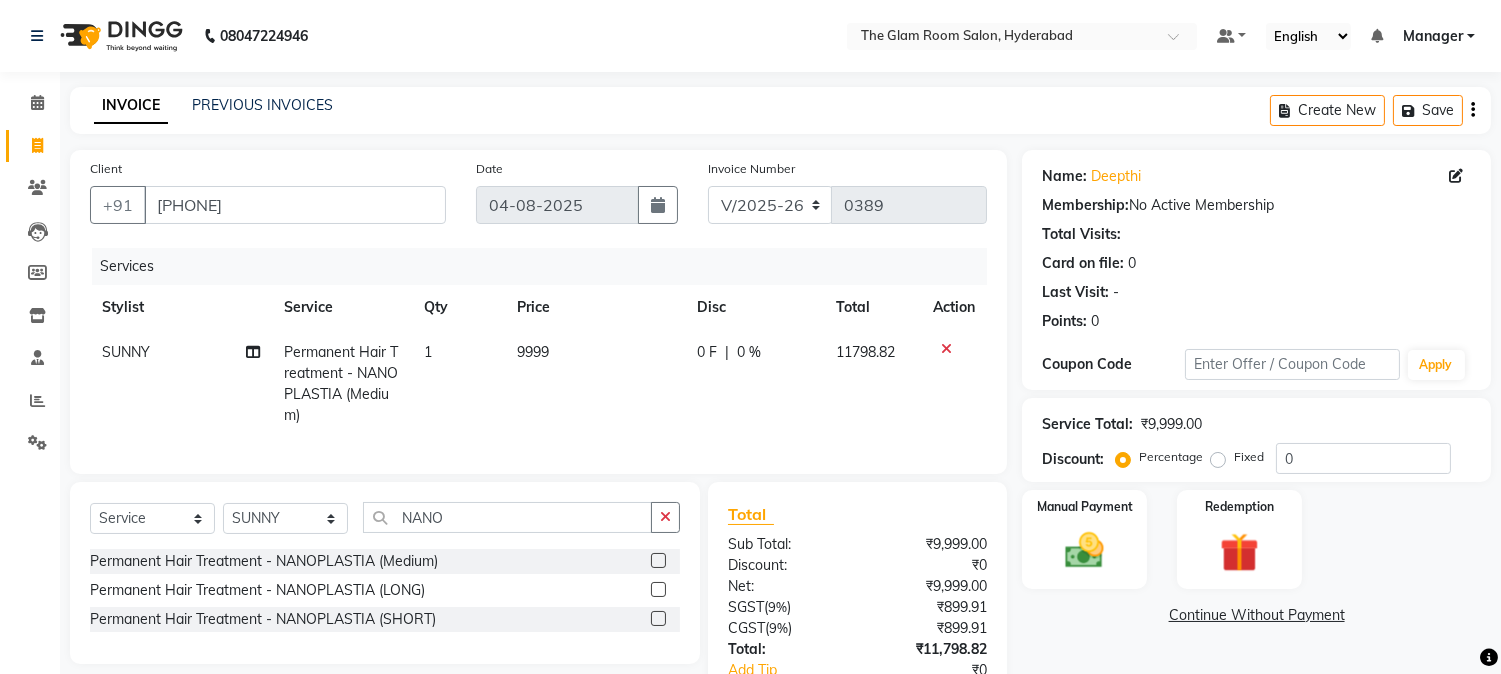 click on "9999" 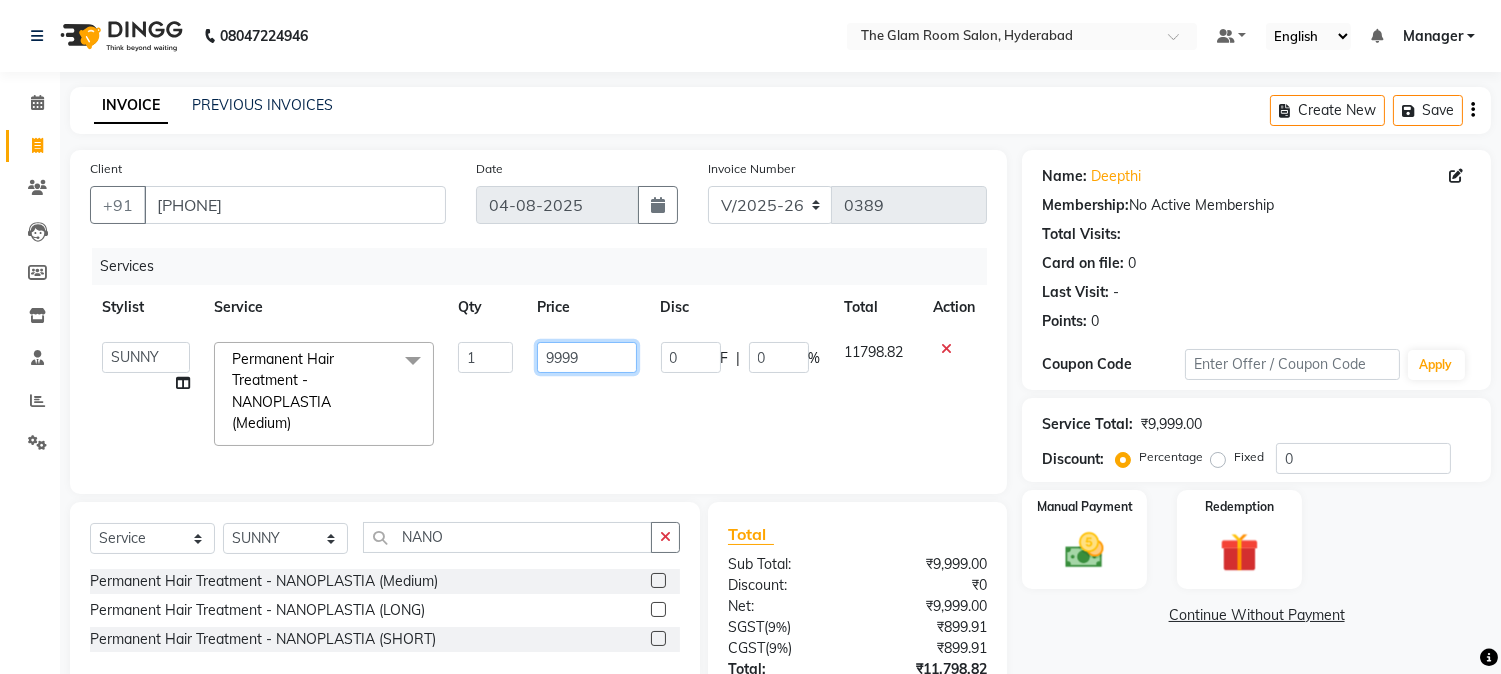 click on "9999" 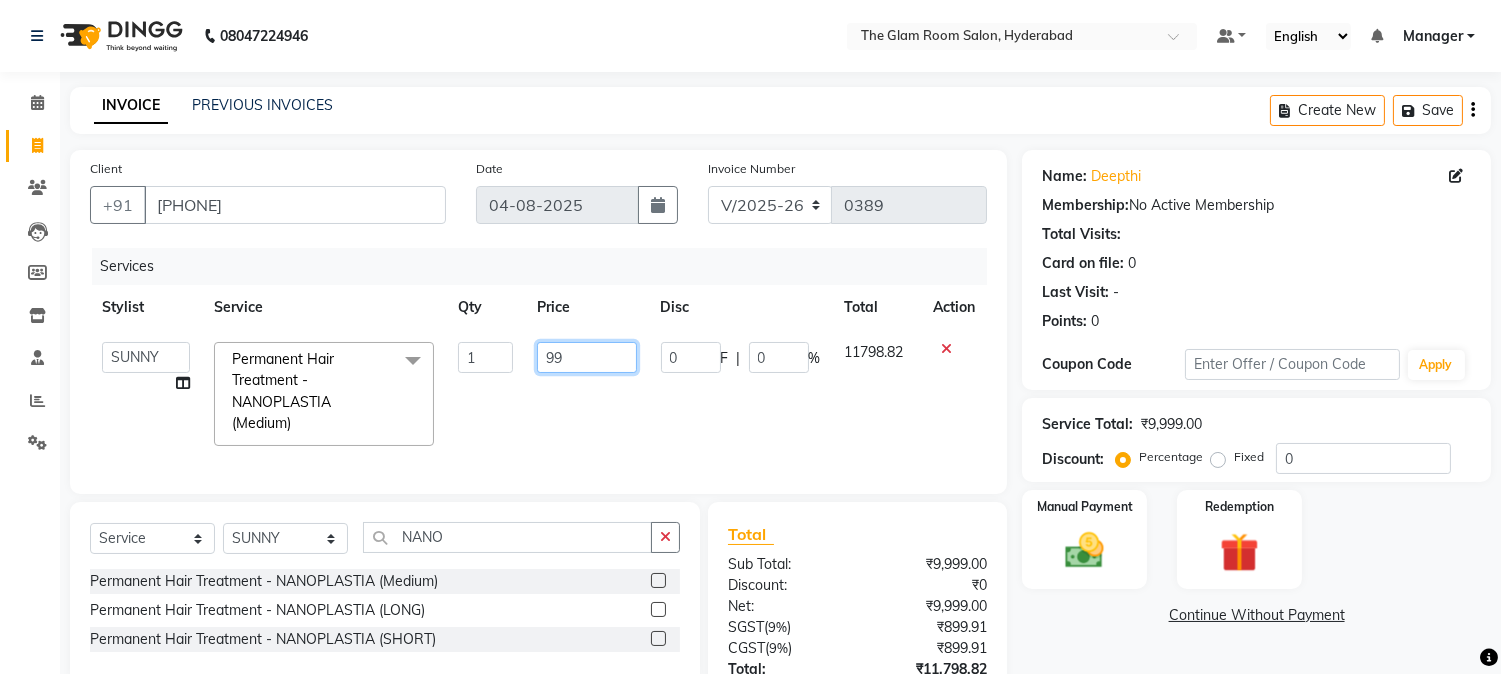 type on "9" 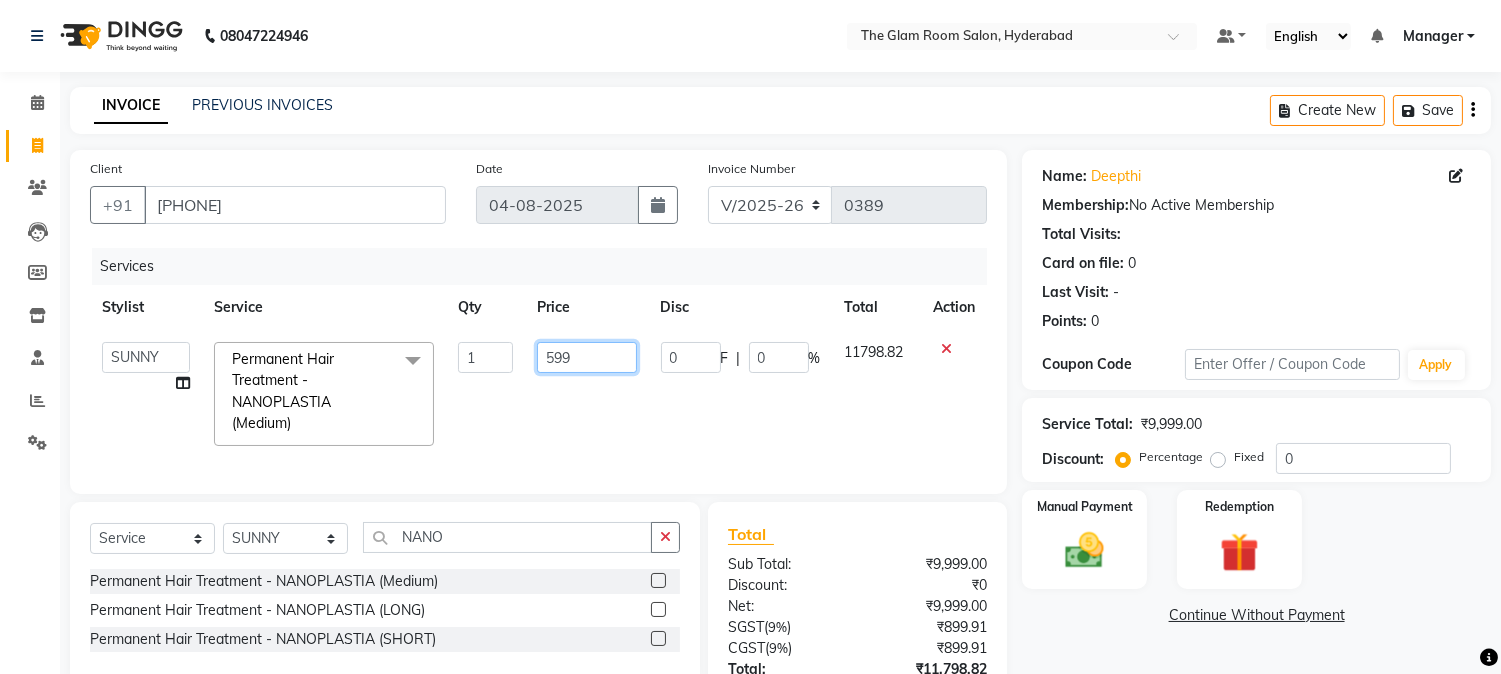 type on "5999" 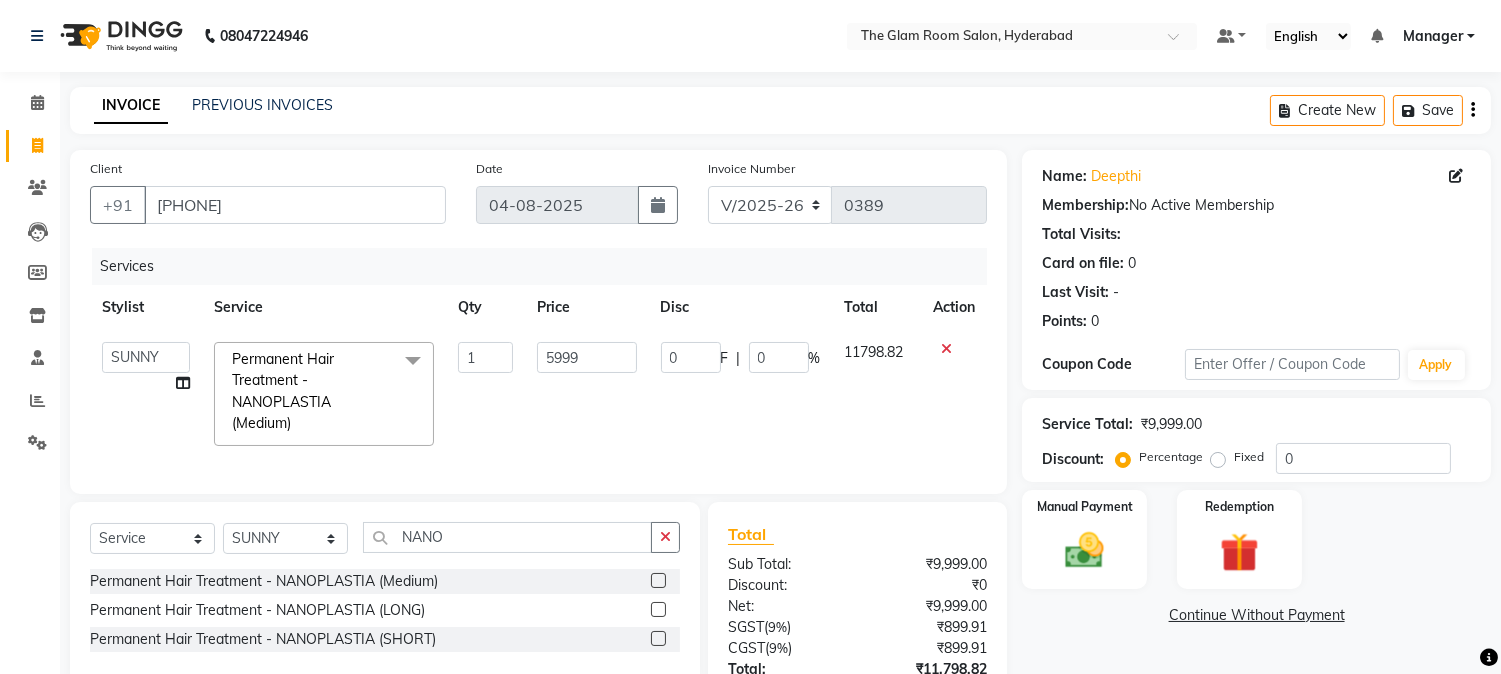 click on "5999" 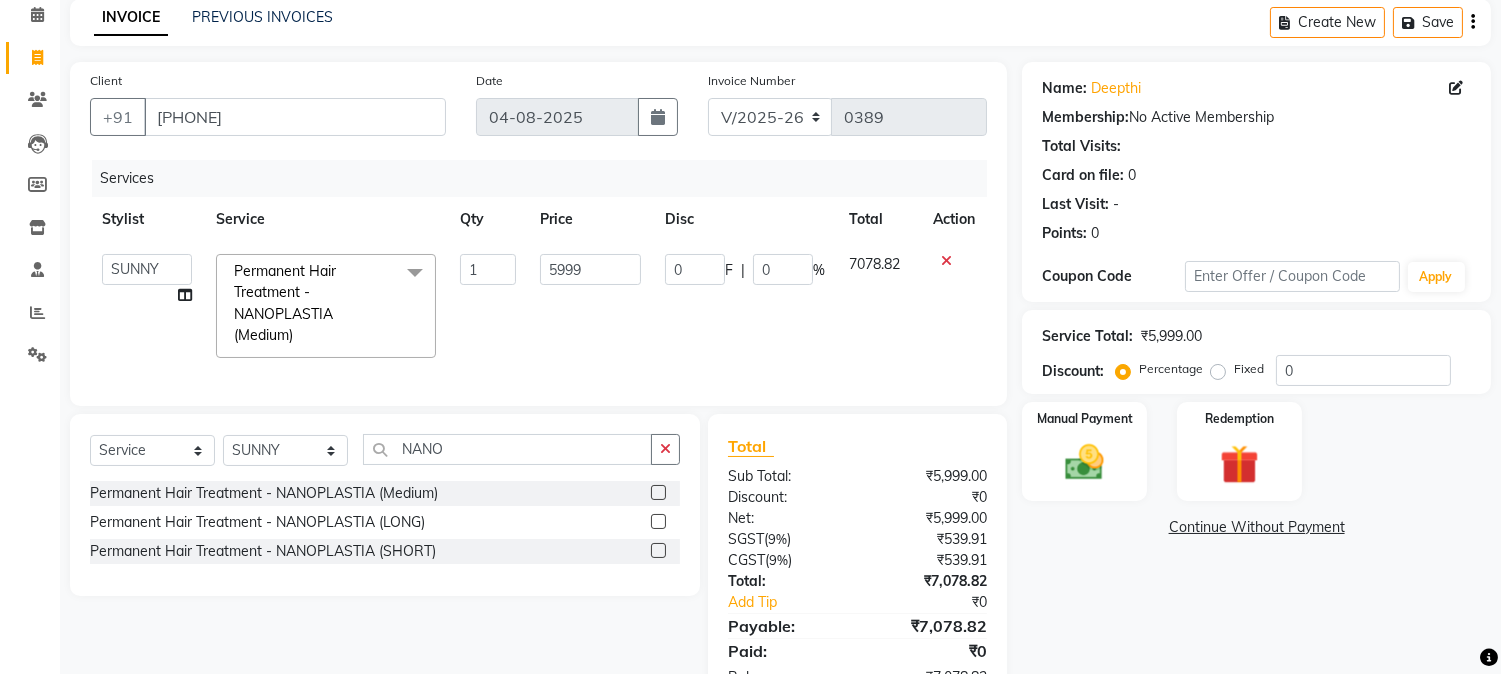 scroll, scrollTop: 167, scrollLeft: 0, axis: vertical 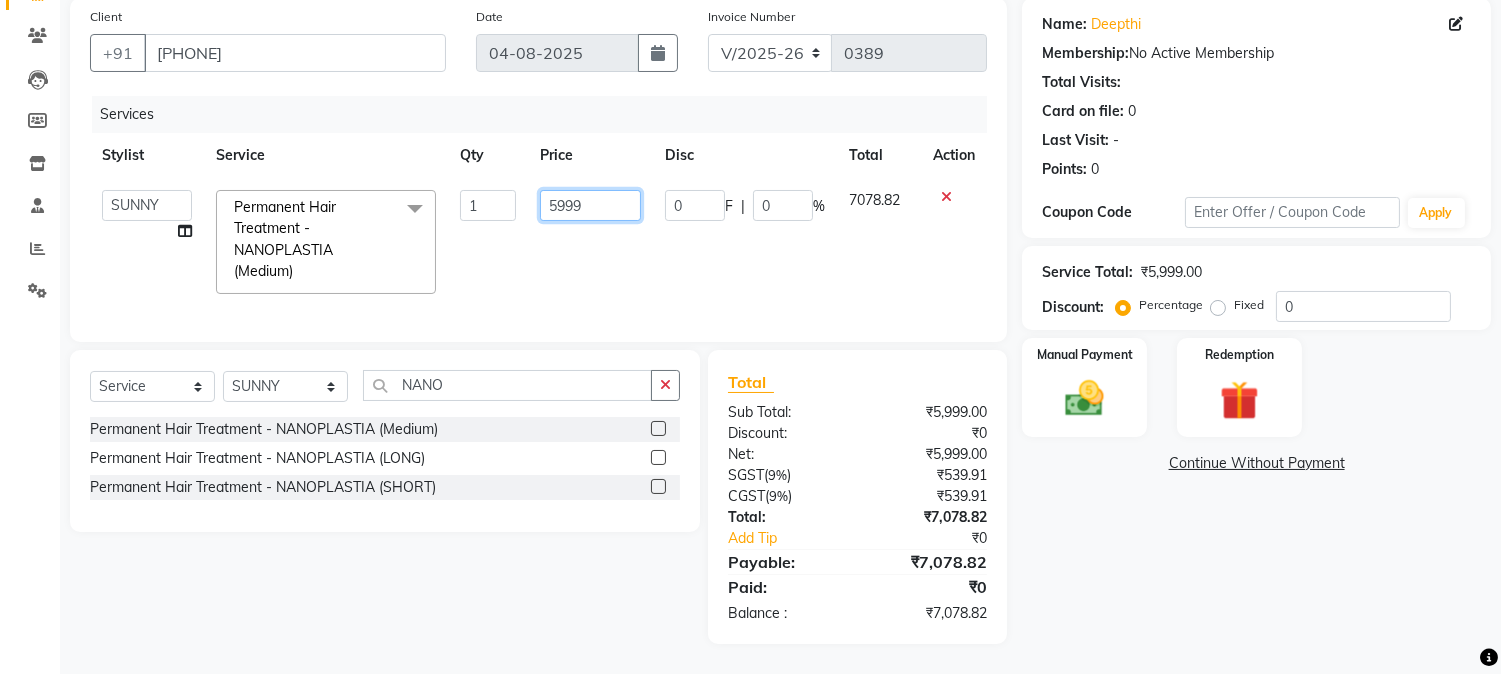 click on "5999" 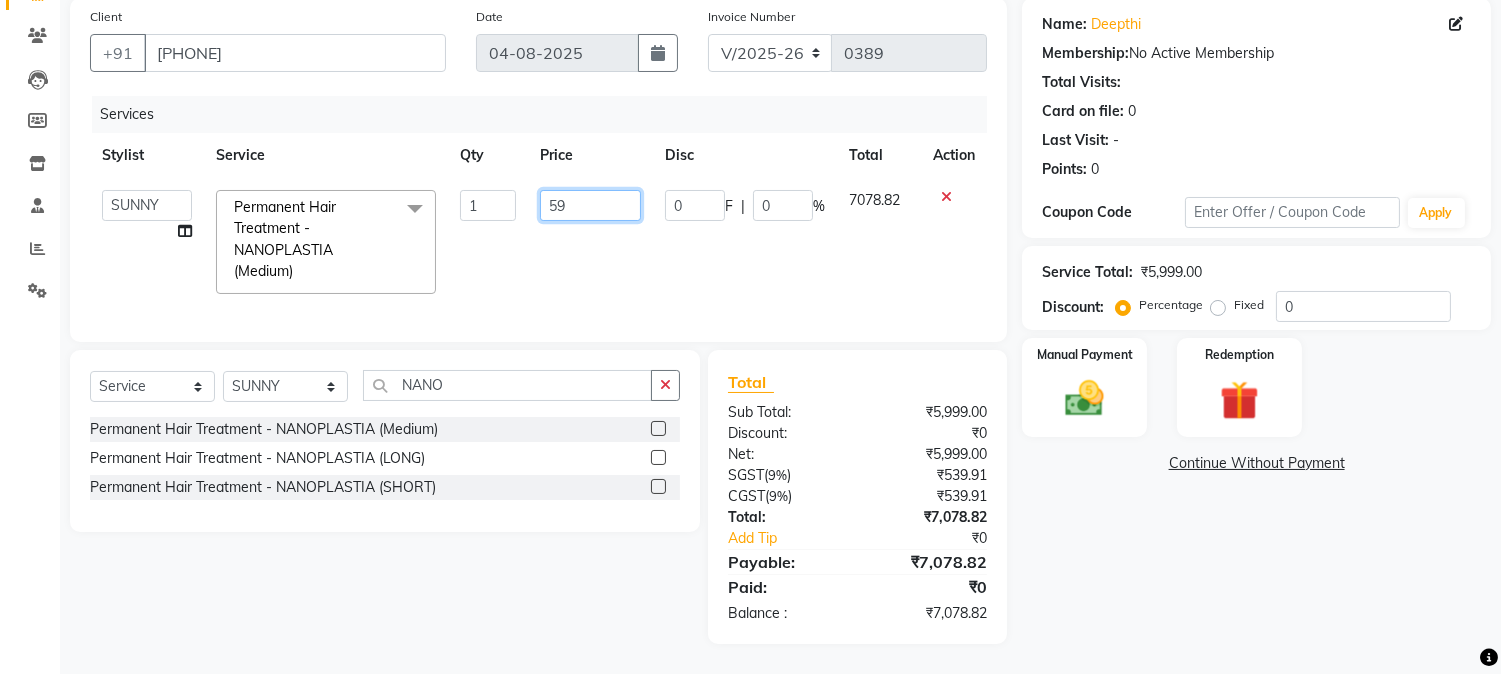 type on "5" 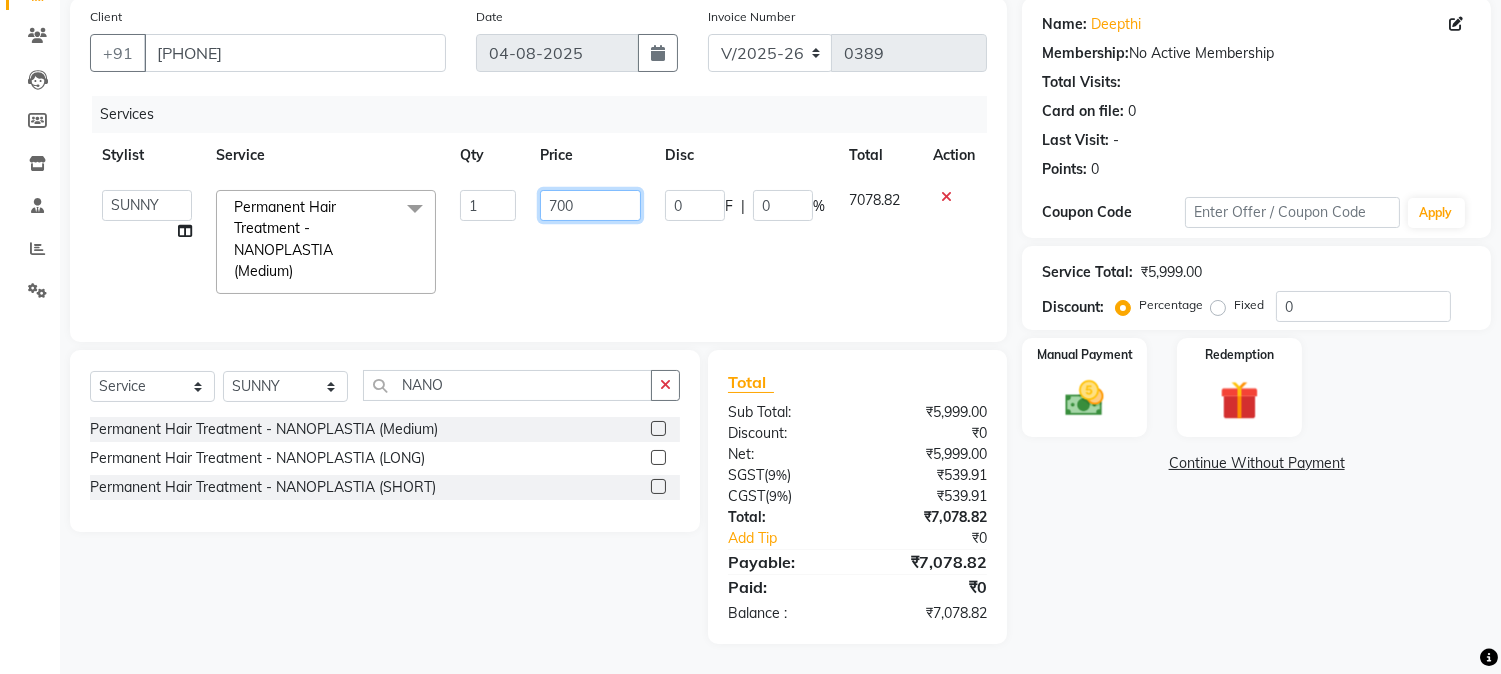 type on "7000" 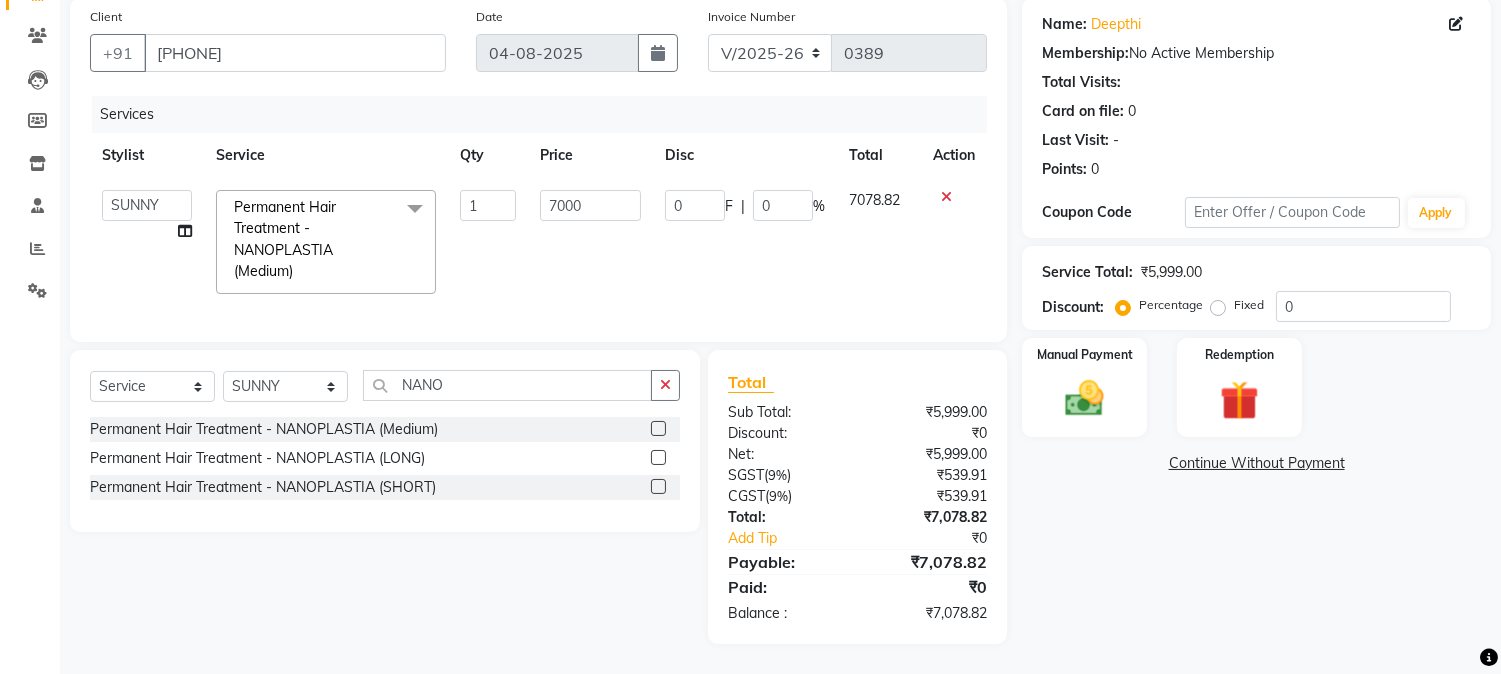 click on "FATHIMUNNISA Manager samreen SUMIT SUNNY TANVEER VEMULA PRAVALIKA Permanent Hair Treatment - NANOPLASTIA (Medium)  x Face  Neck (Detan) Under Arms (Detan) Full Arms (Detan) Full Legs (Detan) Half Legs (Detan) Blouse Line (Detan) Full Body (Detan) Face  Neck (Charcoal) Under Arms (Charcoal) Full Arms (Charcoal) Full Legs (Charcoal) Half Legs (Charcoal) Blouse Line (Charcoal) Full Body (Charcoal) Eyebrow /Upperlip Lowerlip Forehead/Sidelocks/Chin Full Face Threading Head To Toe package HAIRCUT + HAIRSPA SPA PEDICURE SPA MANICURE SPA PEDI MANI Waxing (Rica/Detan Wax) - Upperlip/Lowerlip/Chin NORMAL Waxing (Rica/Detan Wax) - Full Face NORMAL Waxing (Rica/Detan Wax) - Underarms NORMAL Waxing (Rica/Detan Wax) - Full Arms/Half Legs NORMAL Waxing (Rica/Detan Wax) - Full Legs NORMAL Waxing (Rica/Detan Wax) - Full Front/Back NORMAL Waxing (Rica/Detan Wax) - Full Body NORMAL Waxing (Rica/Detan Wax) - Bikini NORMAL Waxing (Rica/Detan Wax) - Bikini Line NORMAL Waxing (Rica/Detan Wax) - Full FaceROLL ON" 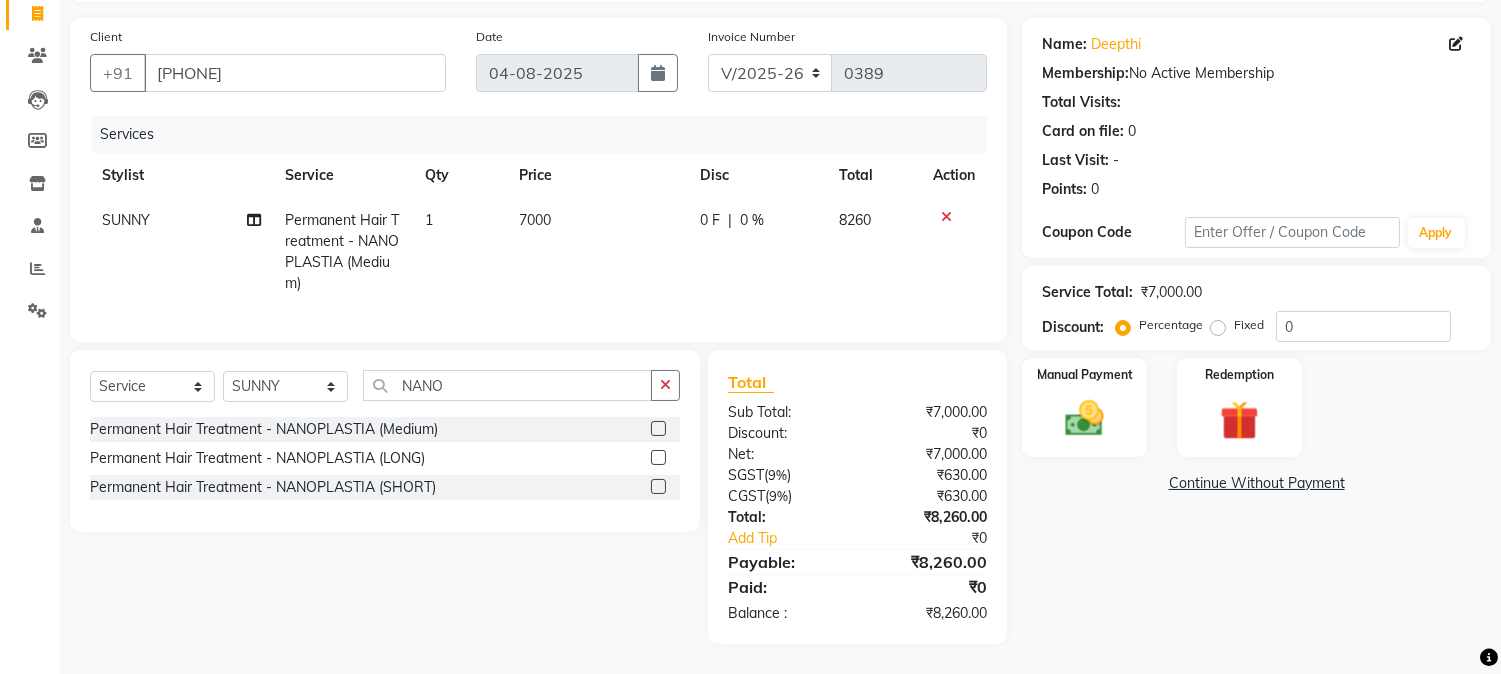scroll, scrollTop: 148, scrollLeft: 0, axis: vertical 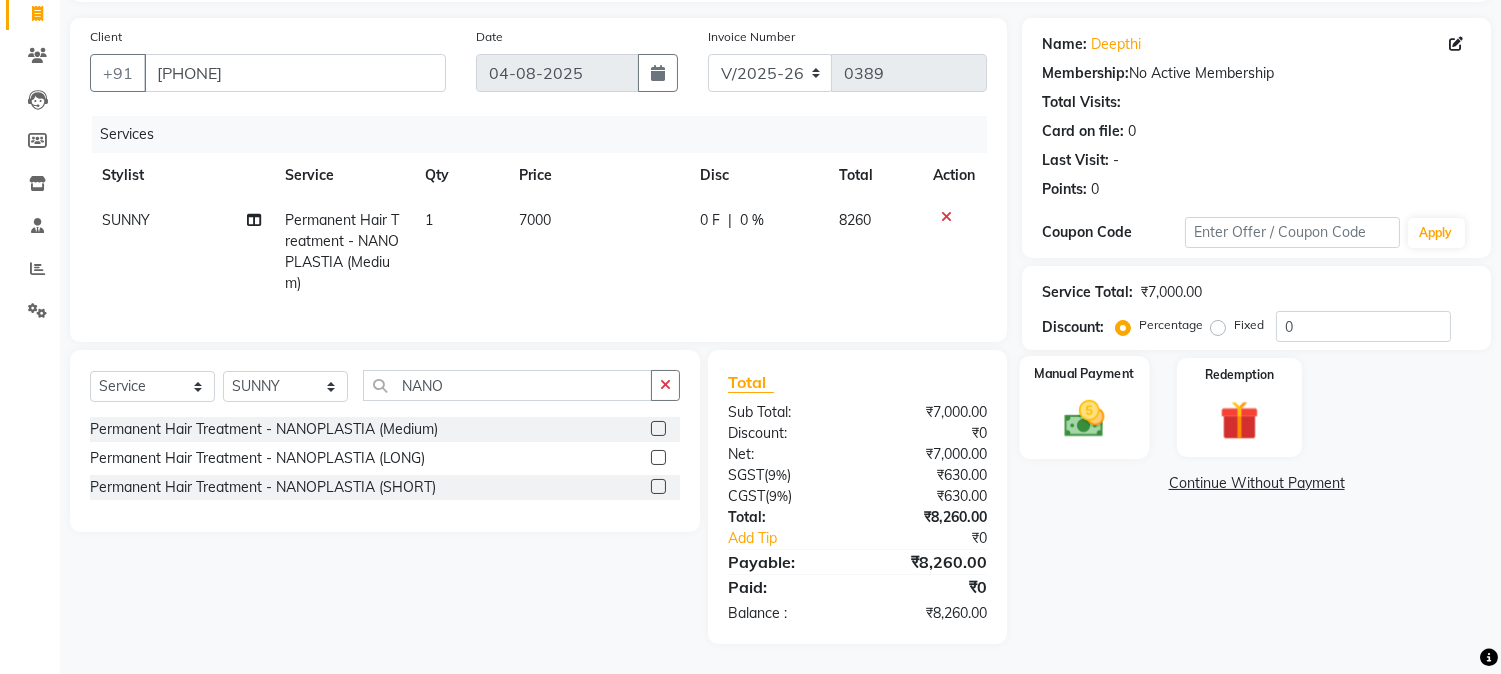 click on "Manual Payment" 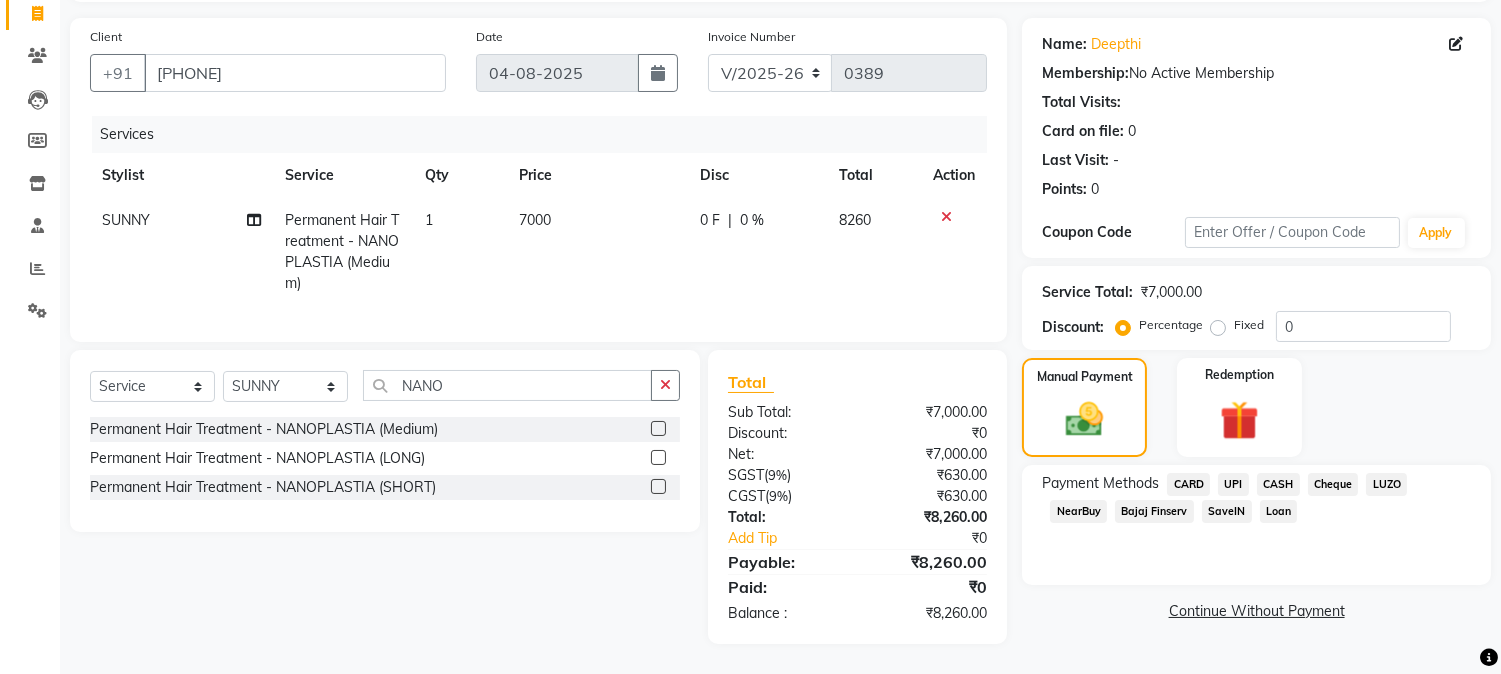 click on "₹8,260.00" 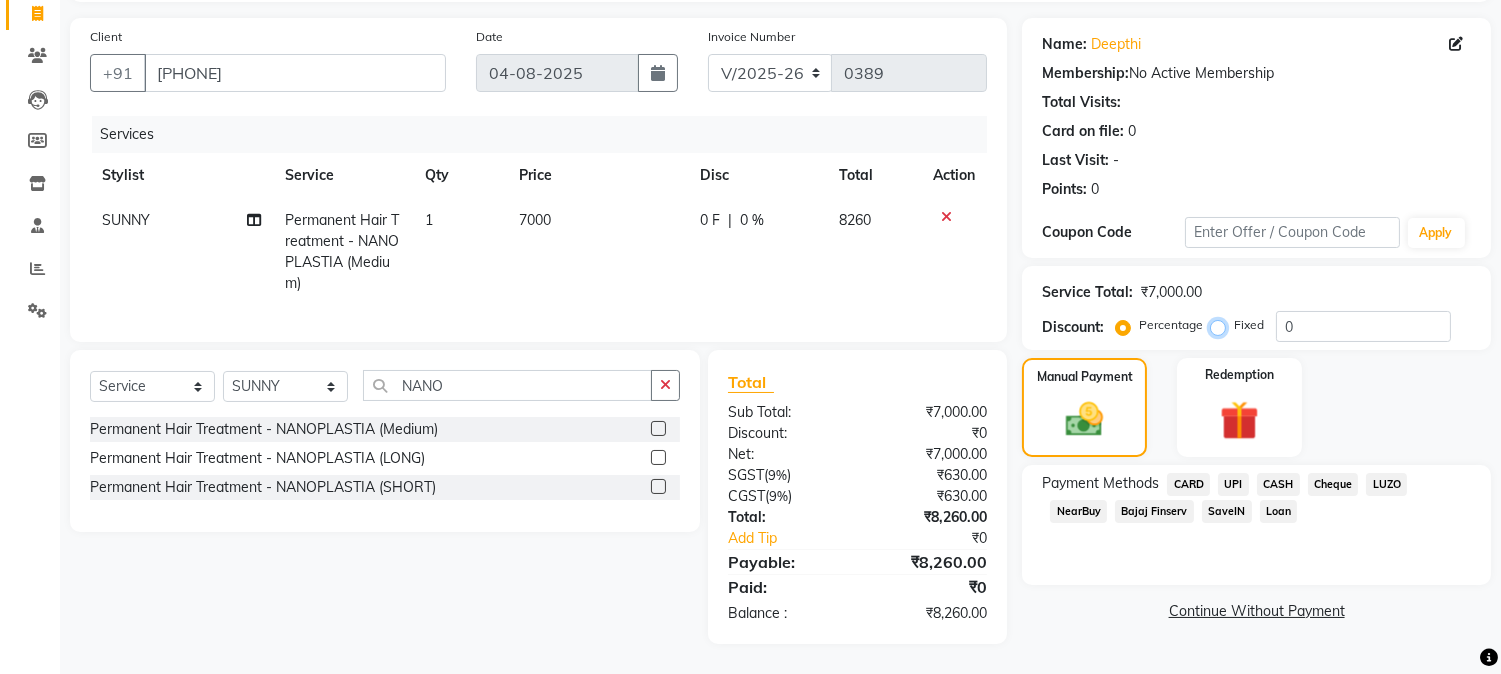 click on "Fixed" at bounding box center [1222, 325] 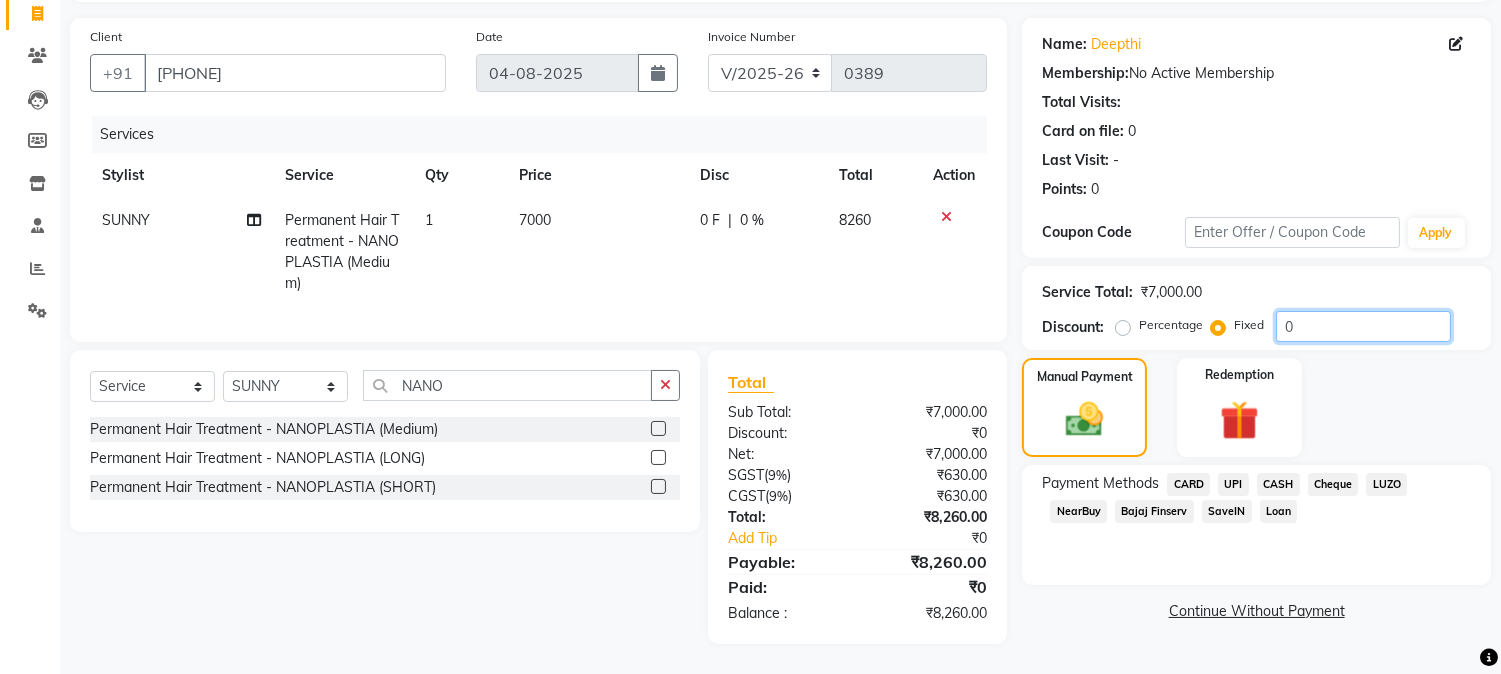 click on "0" 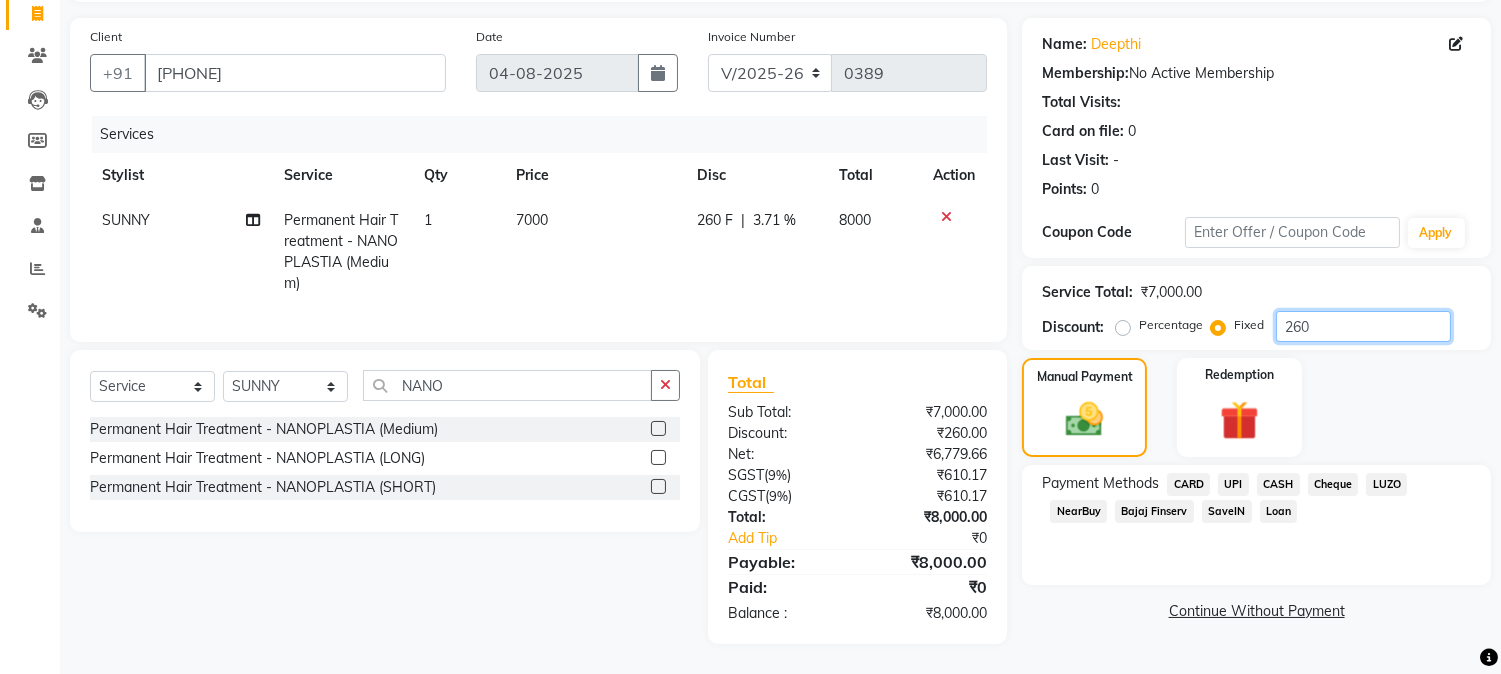type on "260" 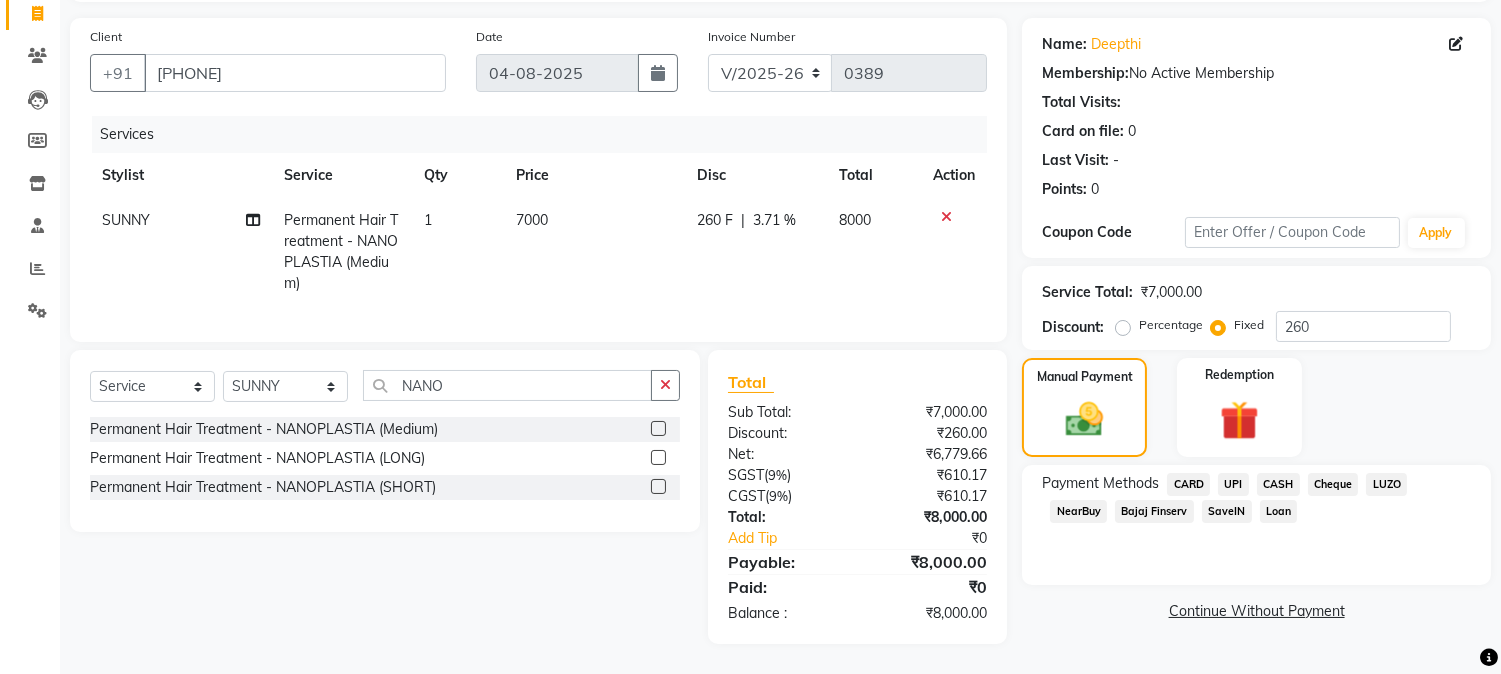 click on "CARD" 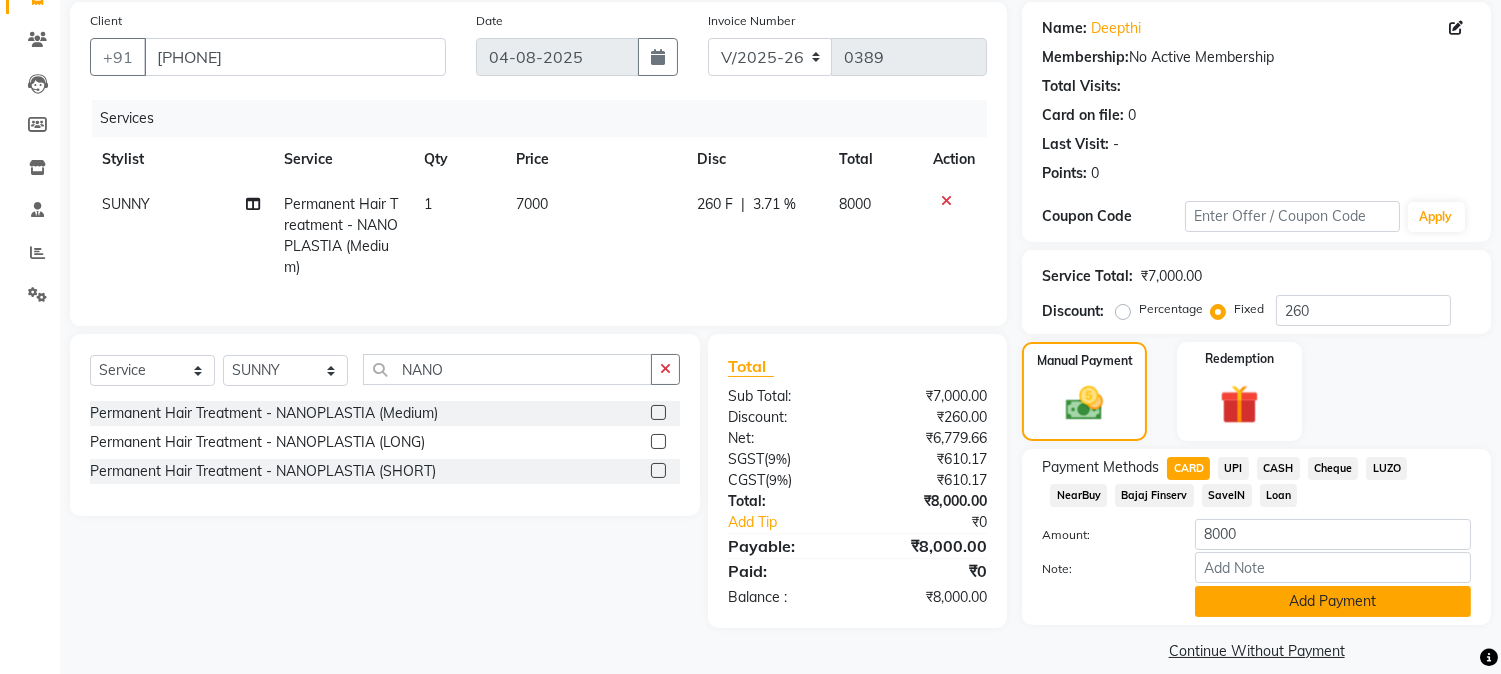 click on "Add Payment" 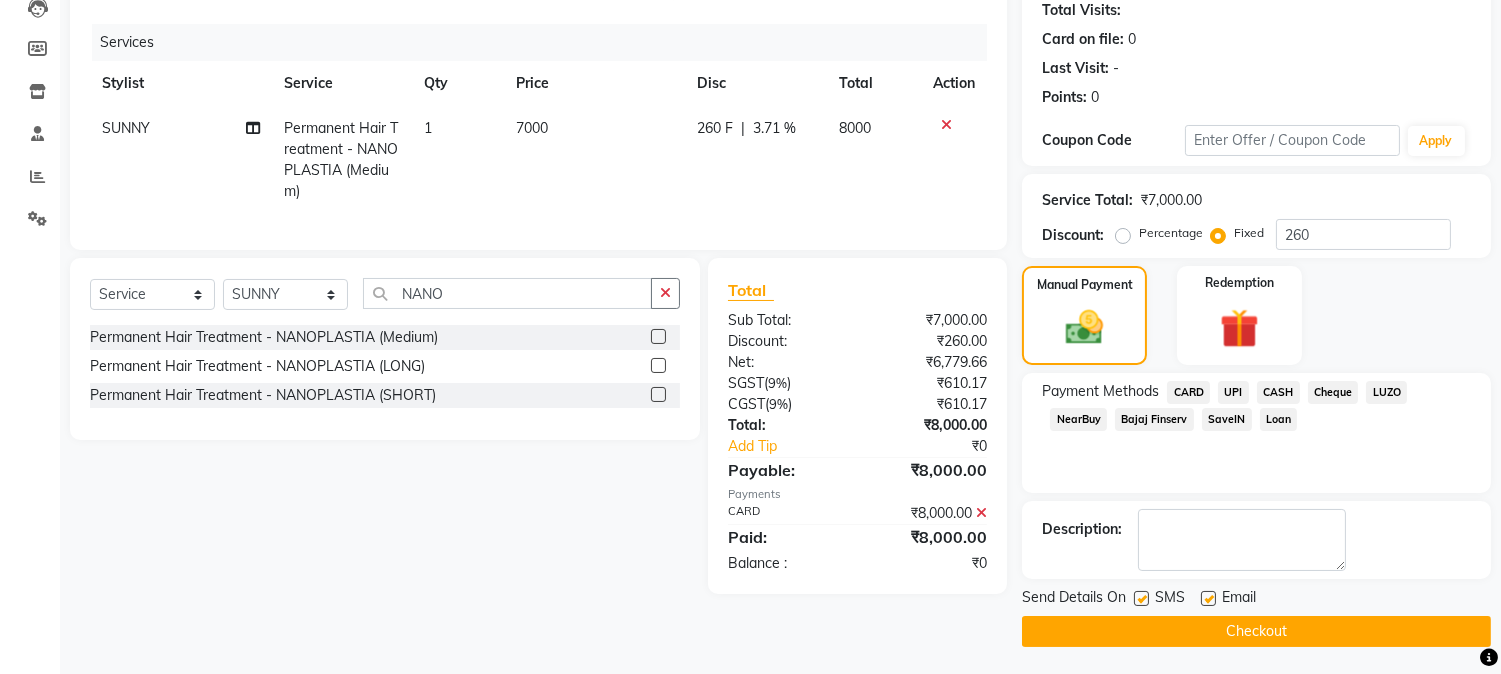 scroll, scrollTop: 225, scrollLeft: 0, axis: vertical 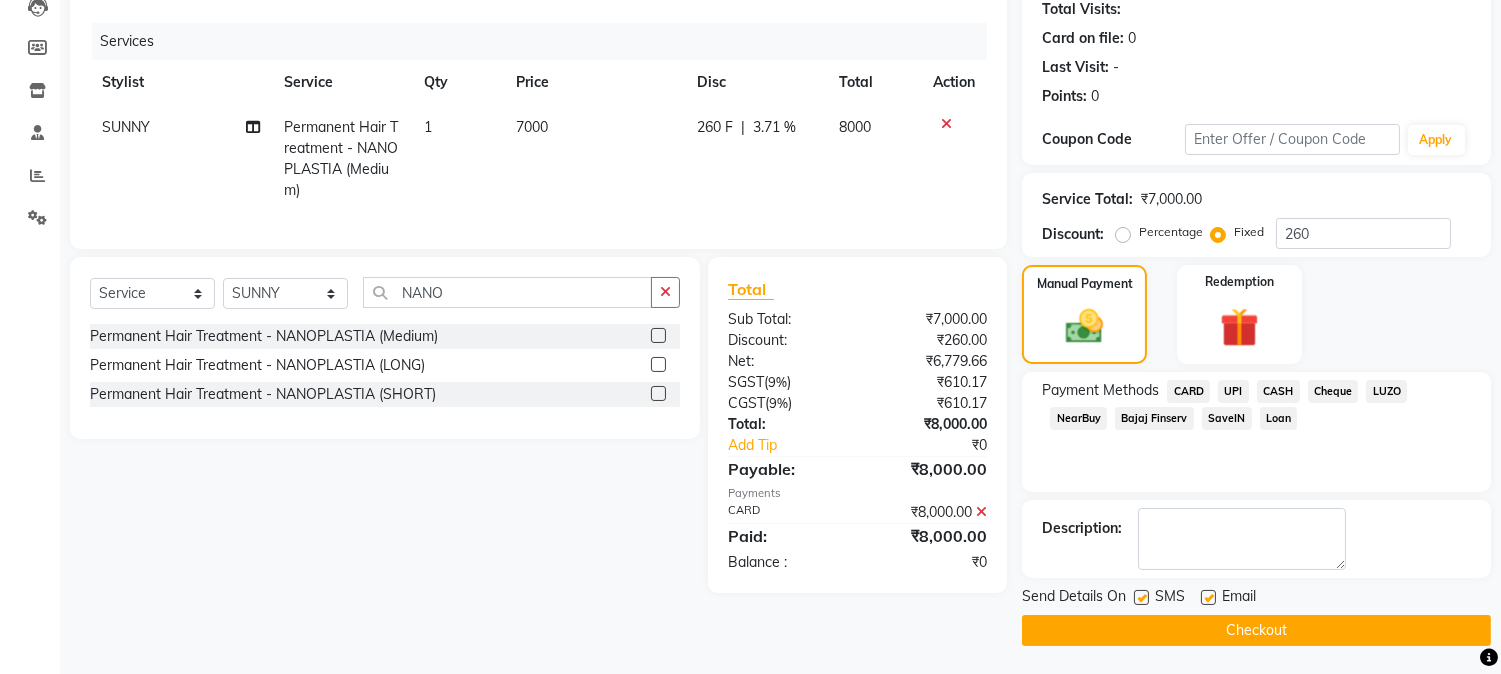 click on "Checkout" 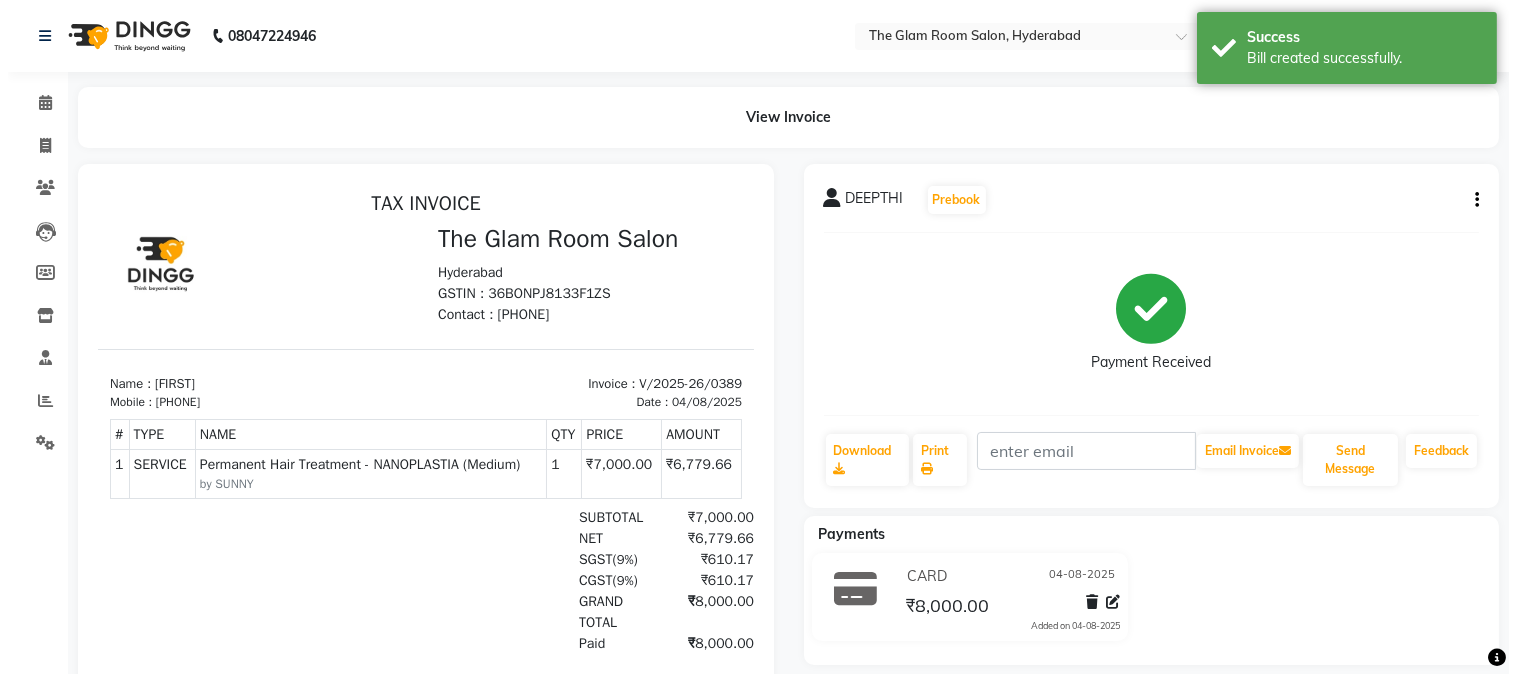 scroll, scrollTop: 0, scrollLeft: 0, axis: both 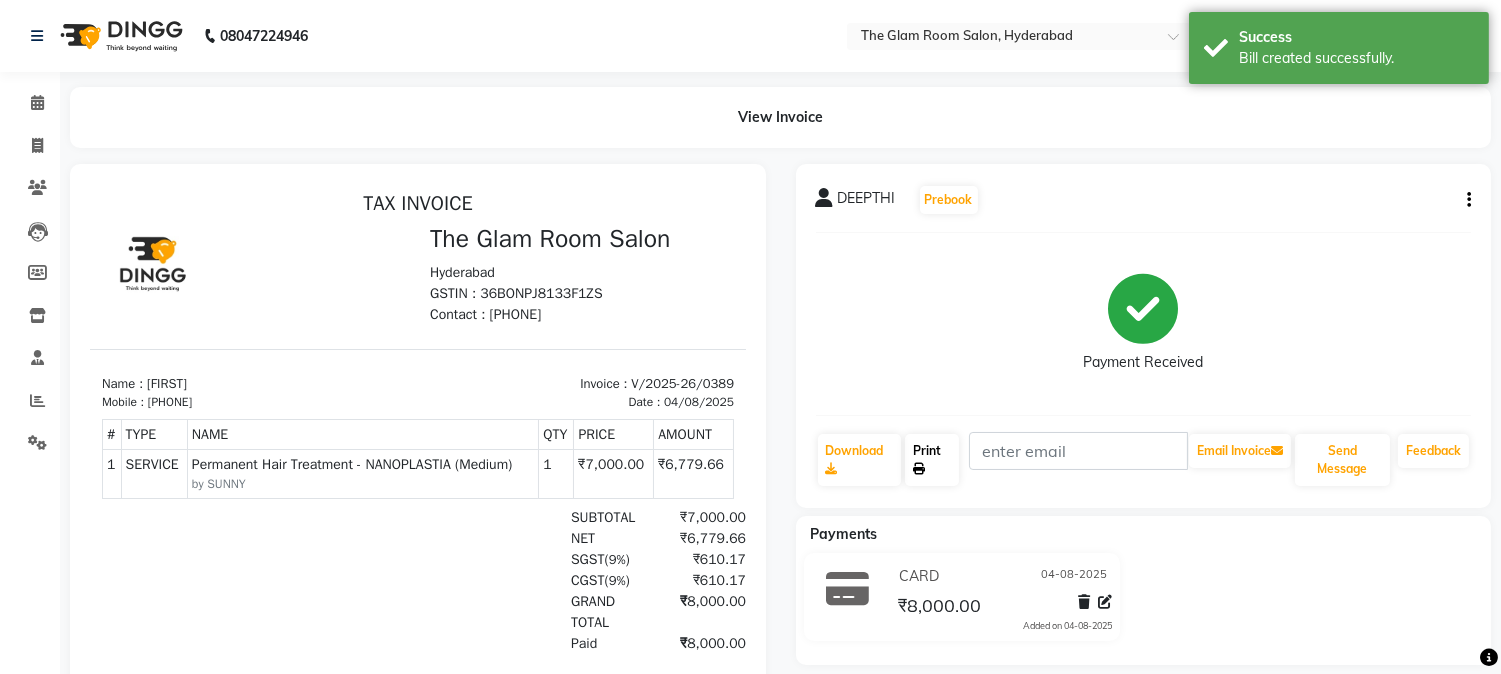 click on "Print" 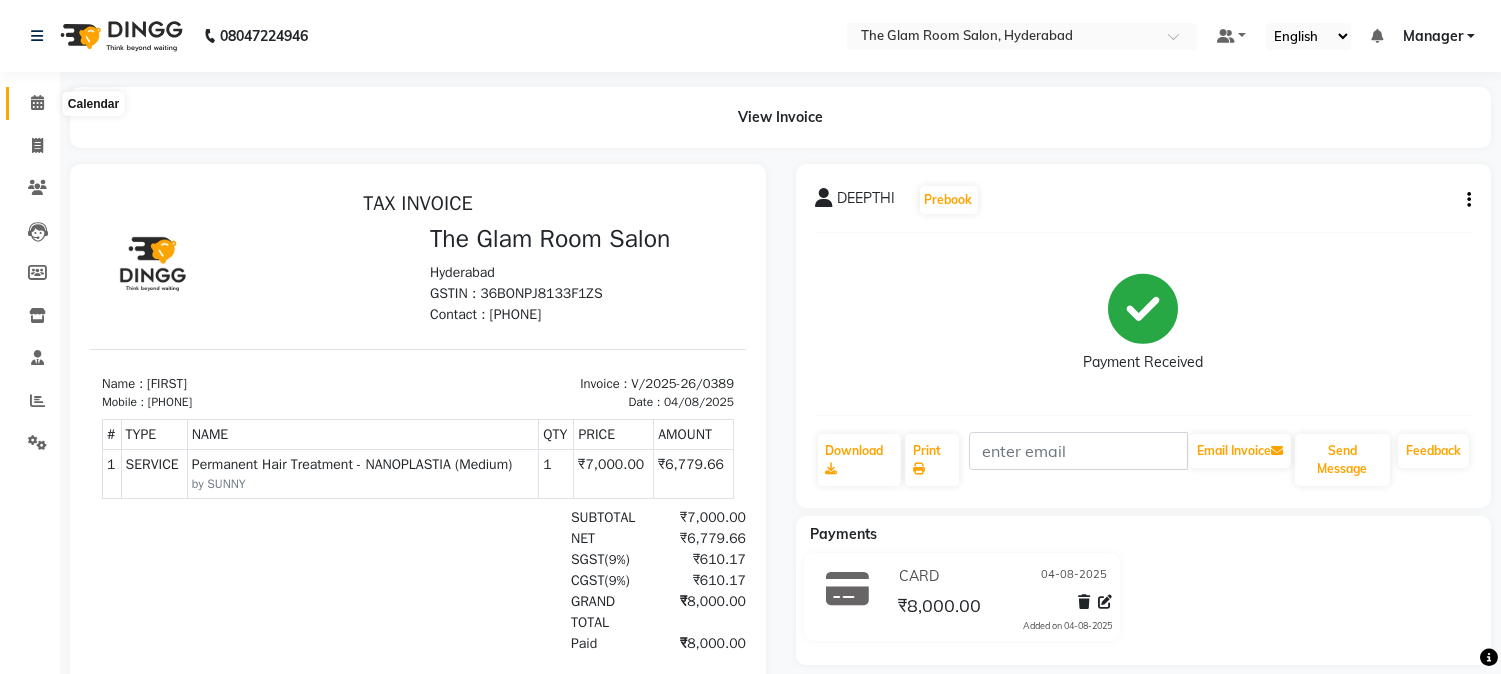 click 